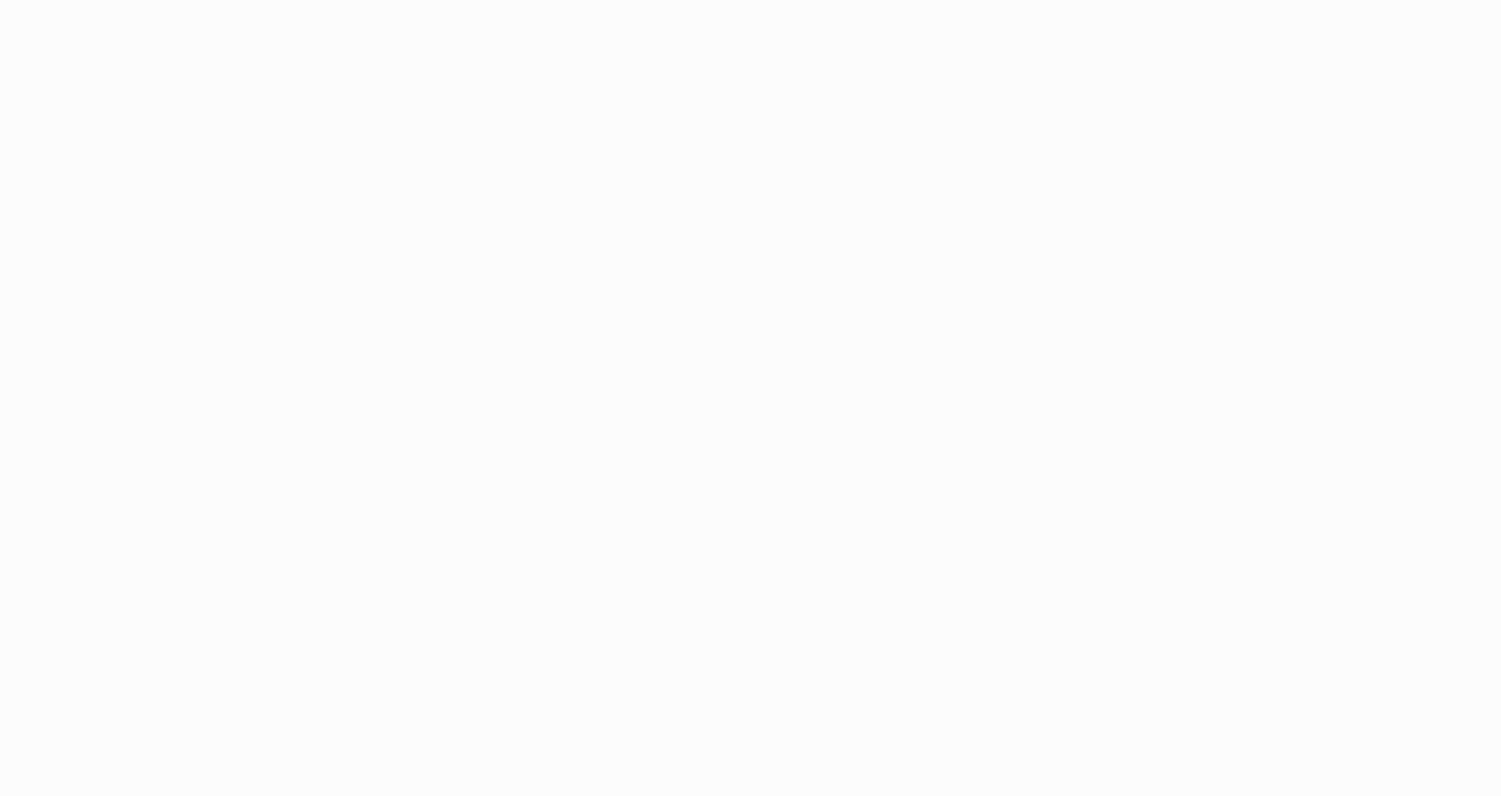 scroll, scrollTop: 0, scrollLeft: 0, axis: both 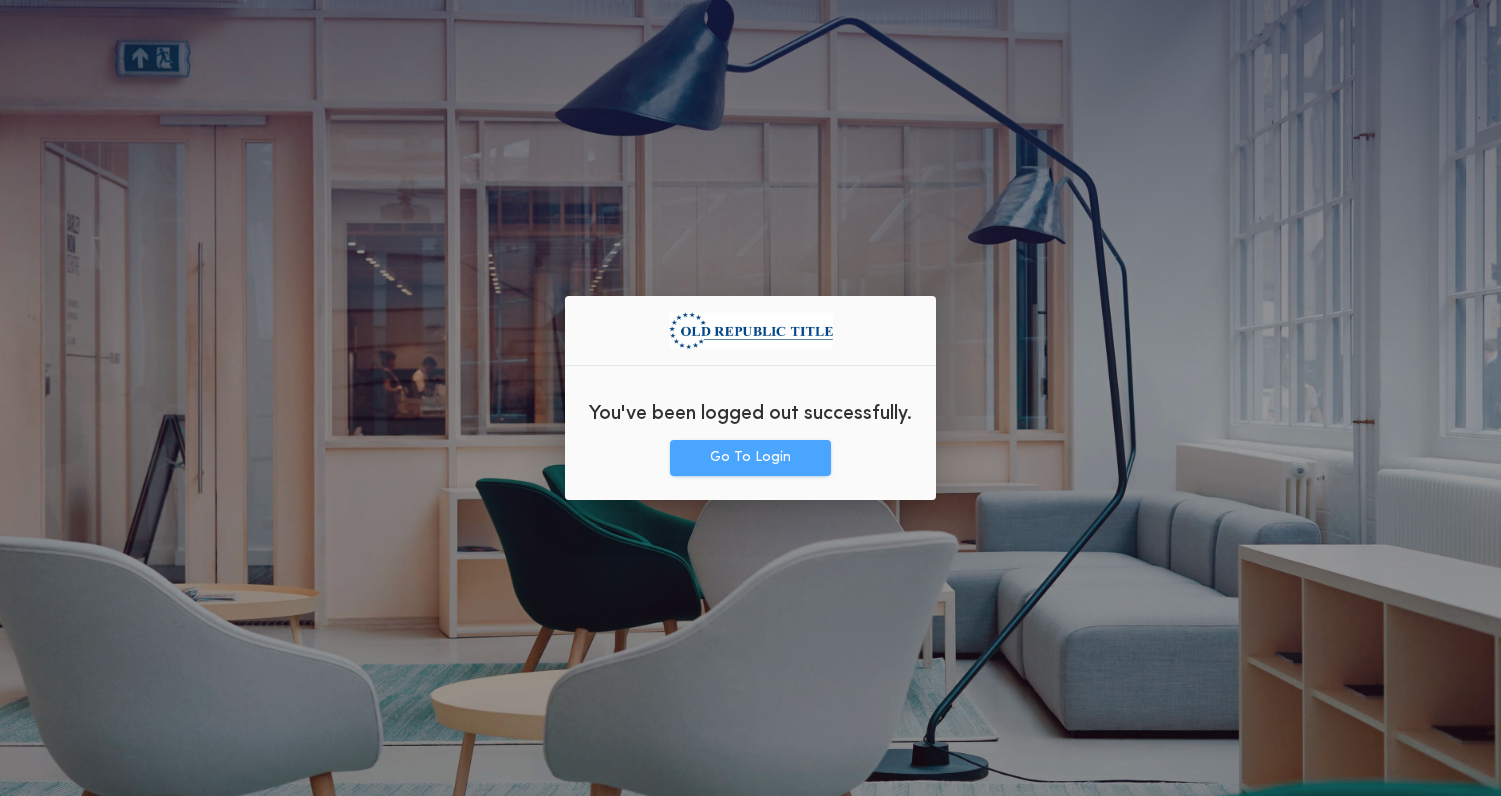 click on "Go To Login" at bounding box center [750, 458] 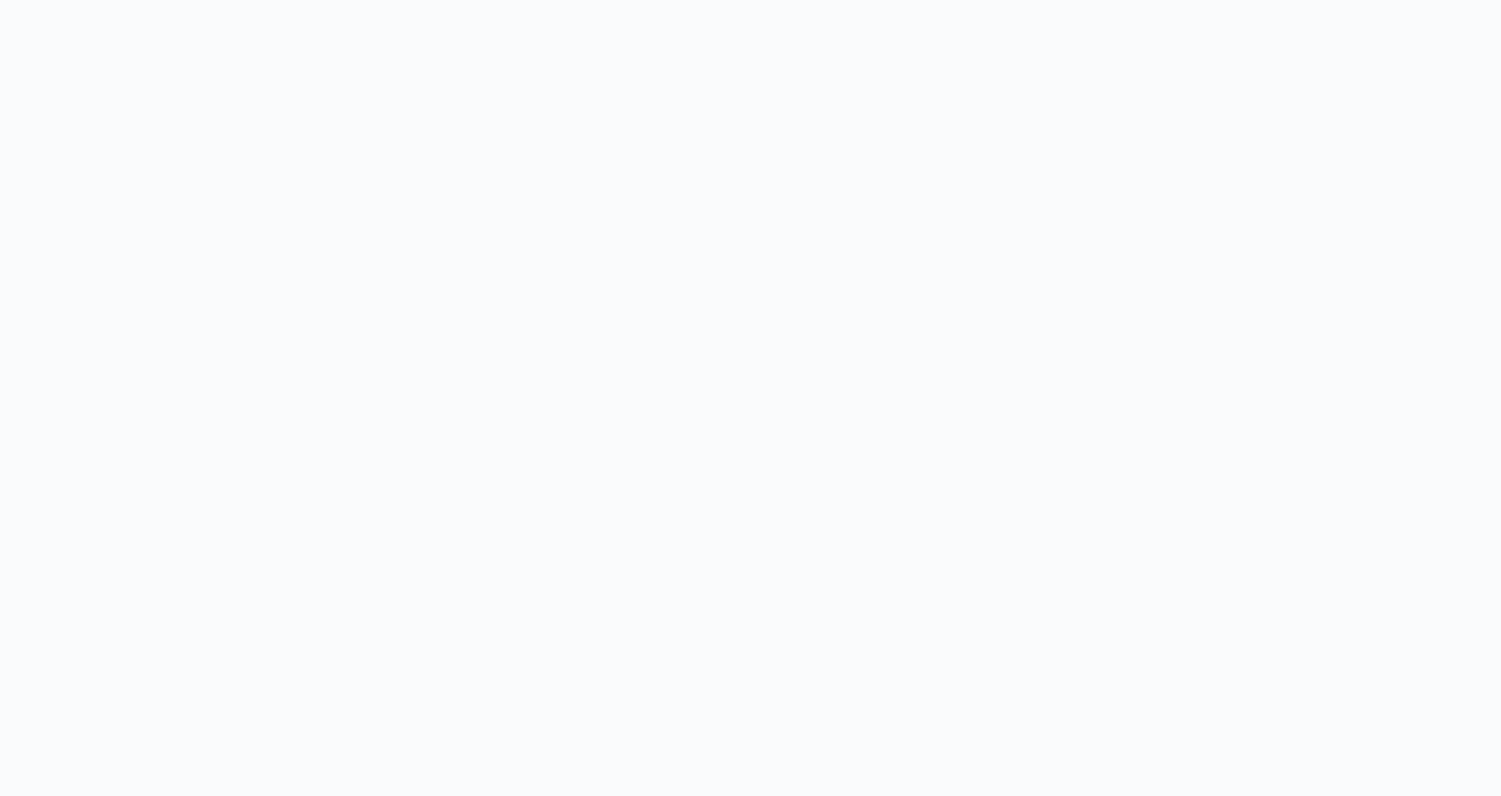 scroll, scrollTop: 0, scrollLeft: 0, axis: both 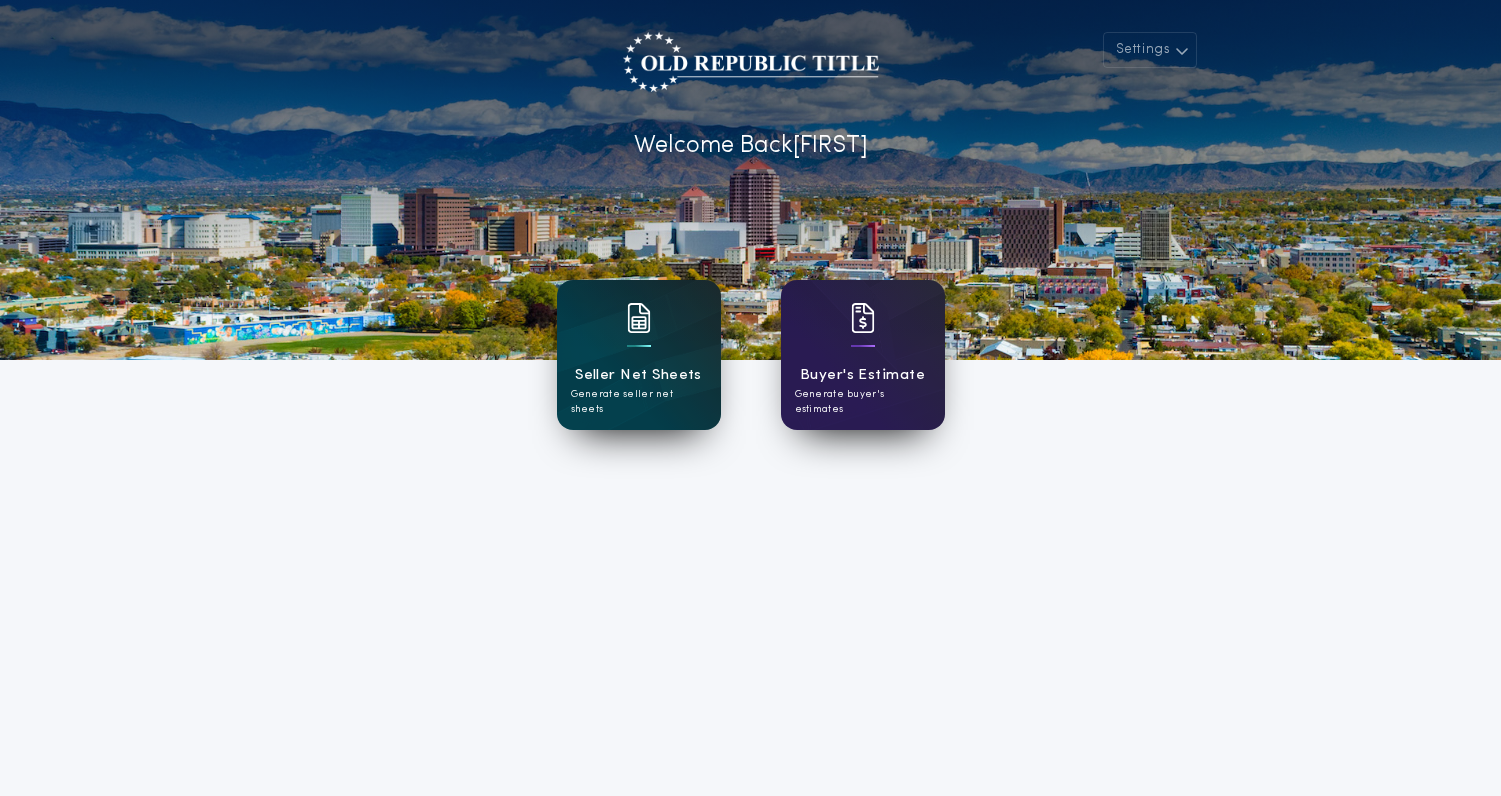 click on "Generate seller net sheets" at bounding box center [639, 402] 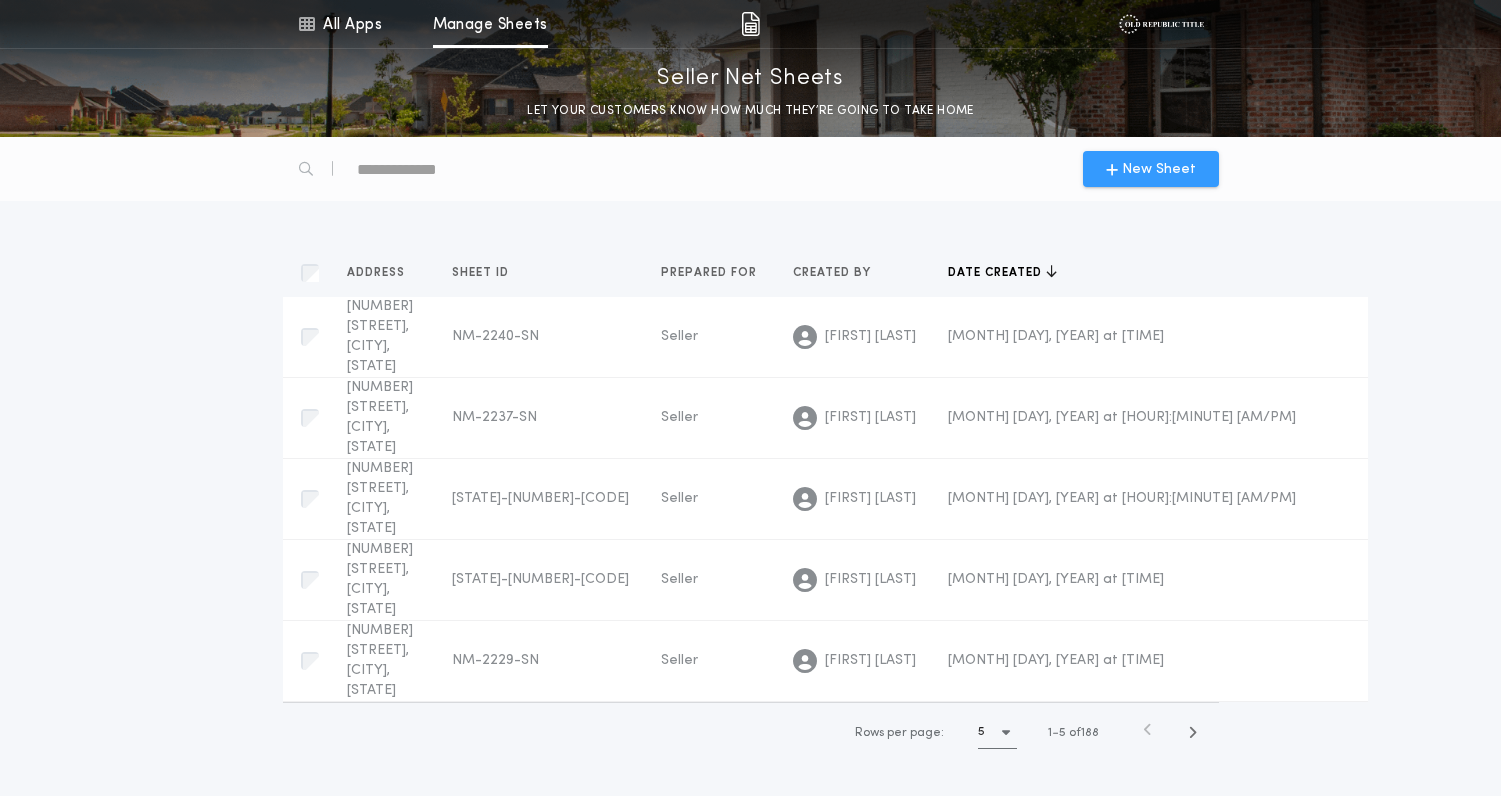 click on "New Sheet" at bounding box center [1159, 169] 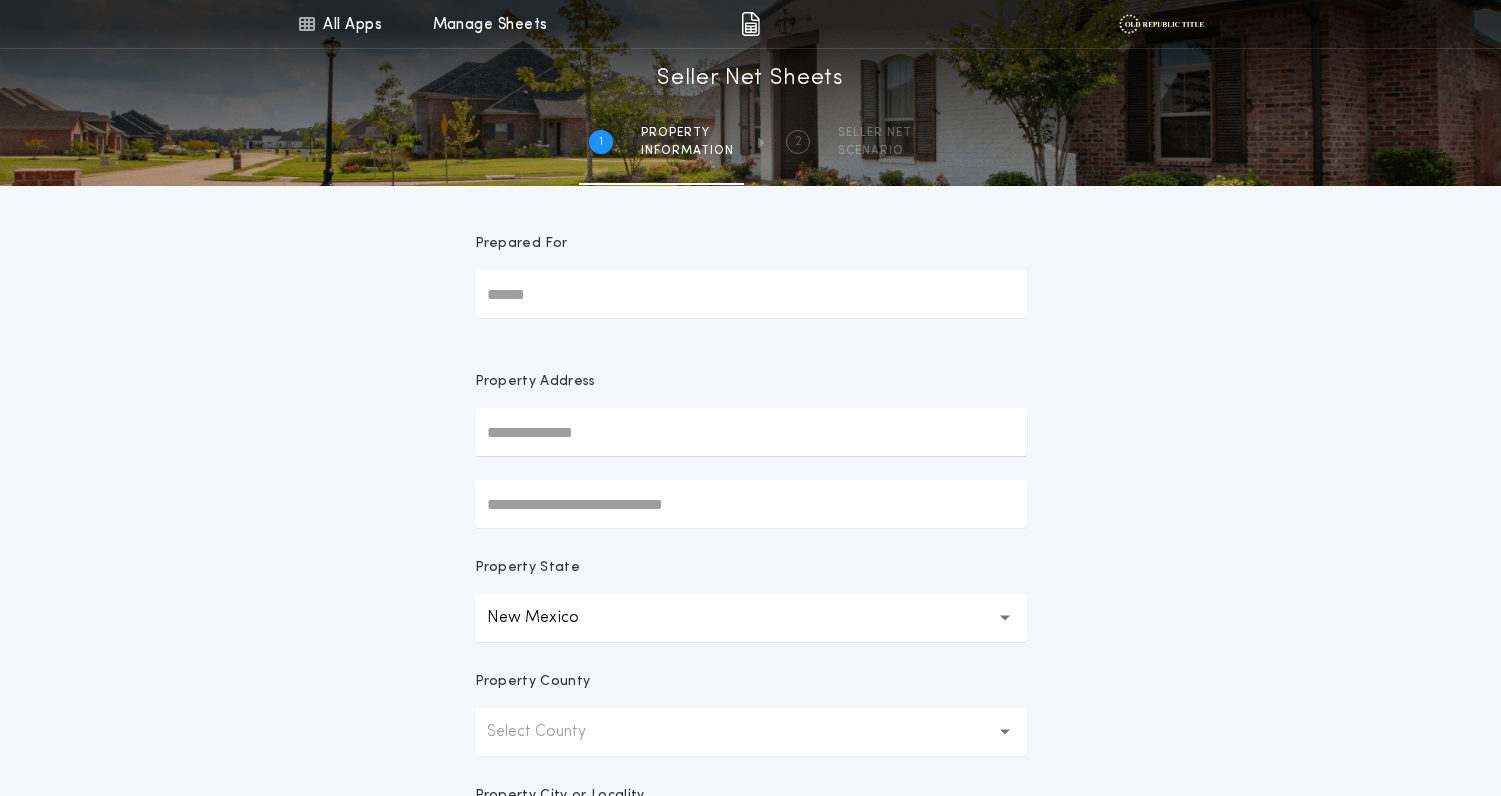 click on "Prepared For" at bounding box center [751, 294] 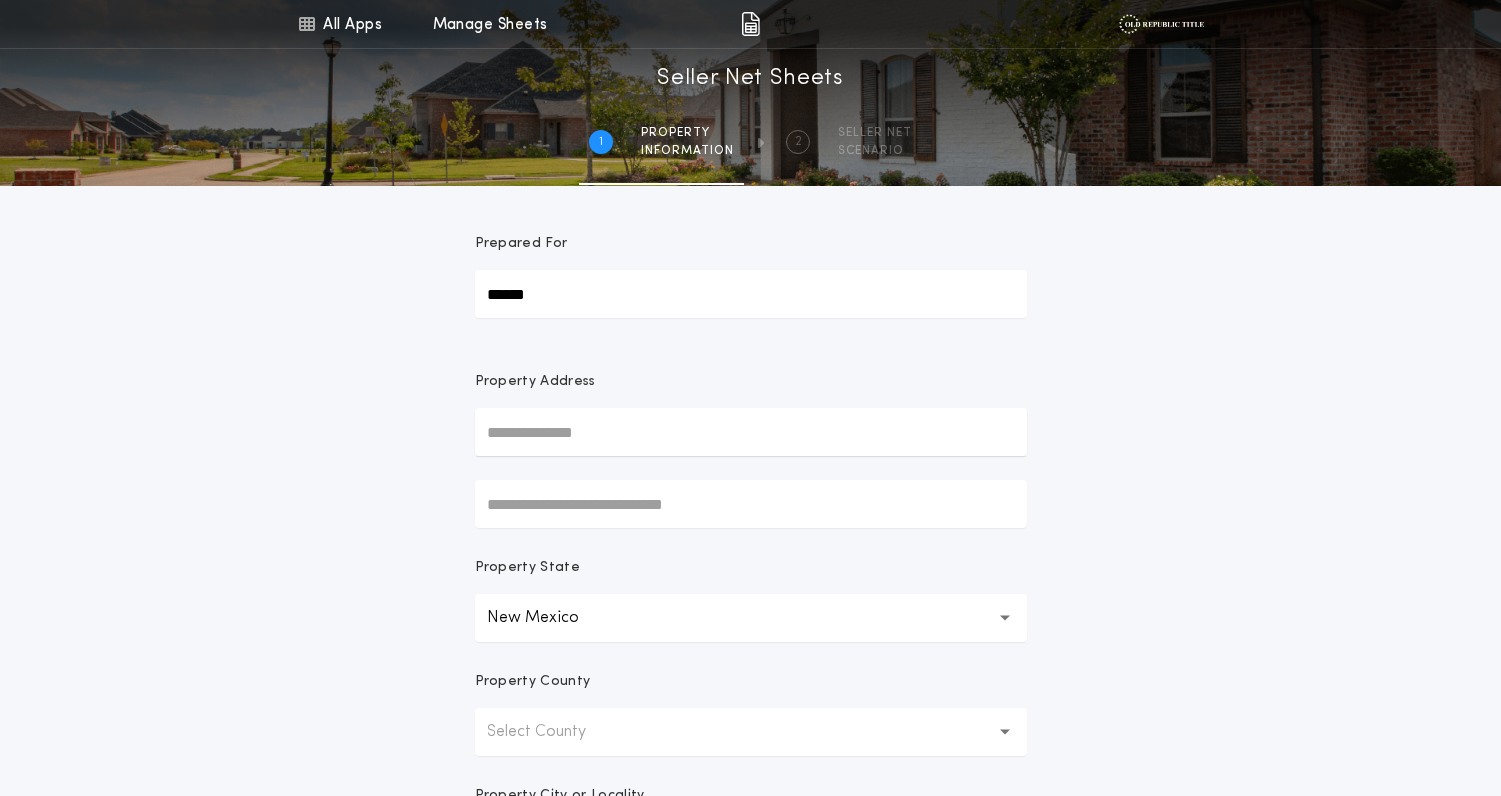 type on "******" 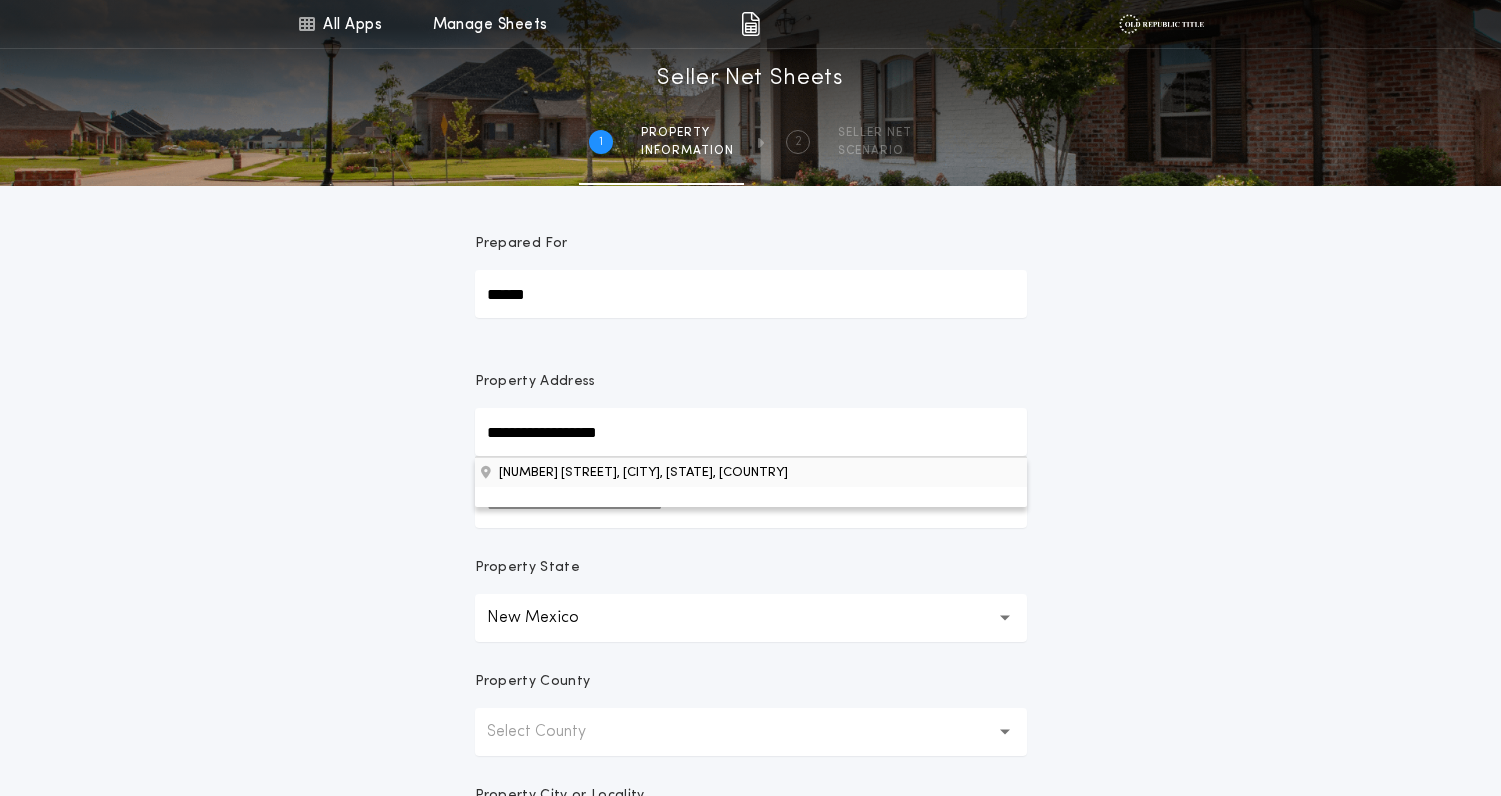 type on "**********" 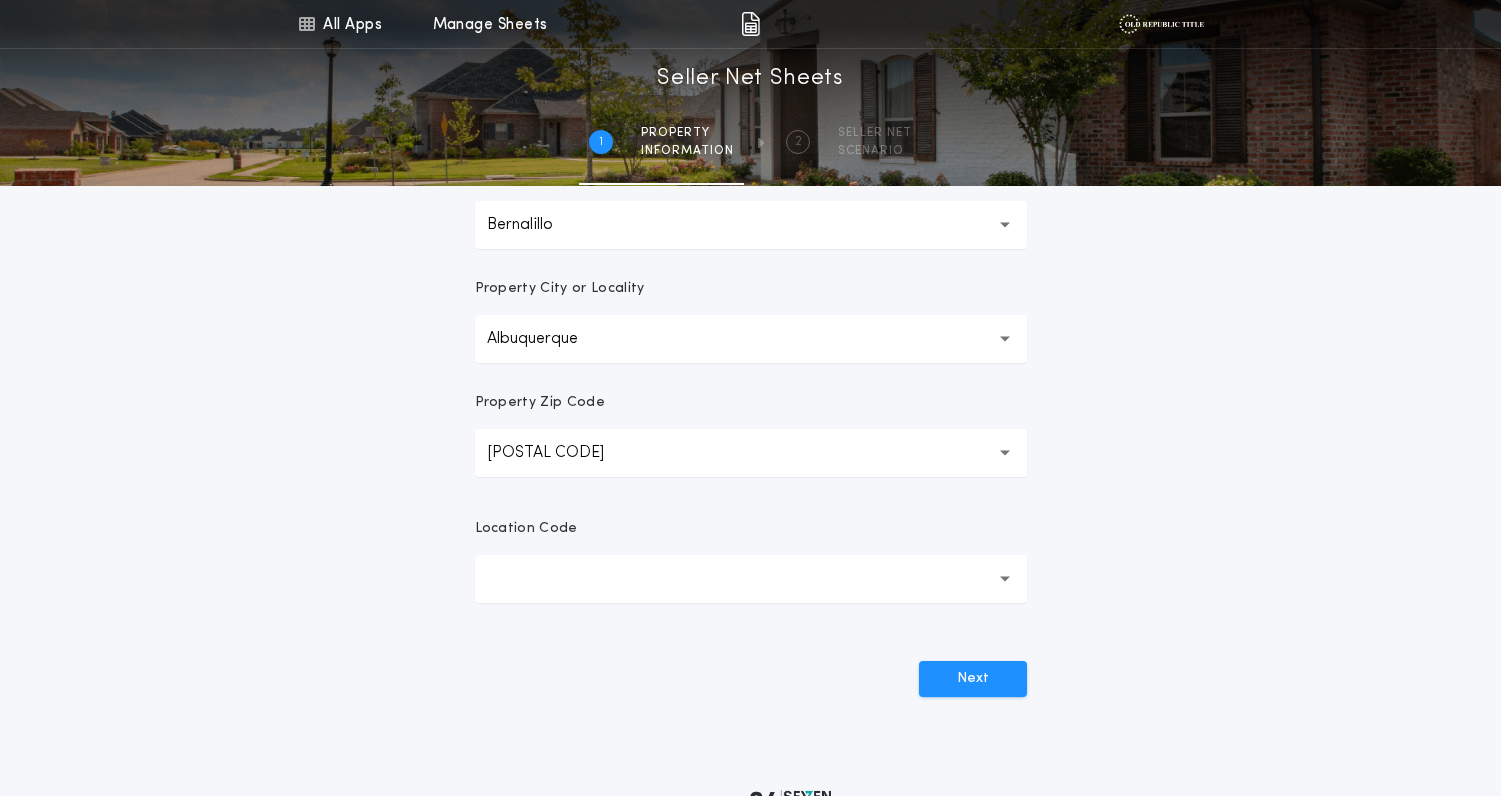 click at bounding box center (751, 579) 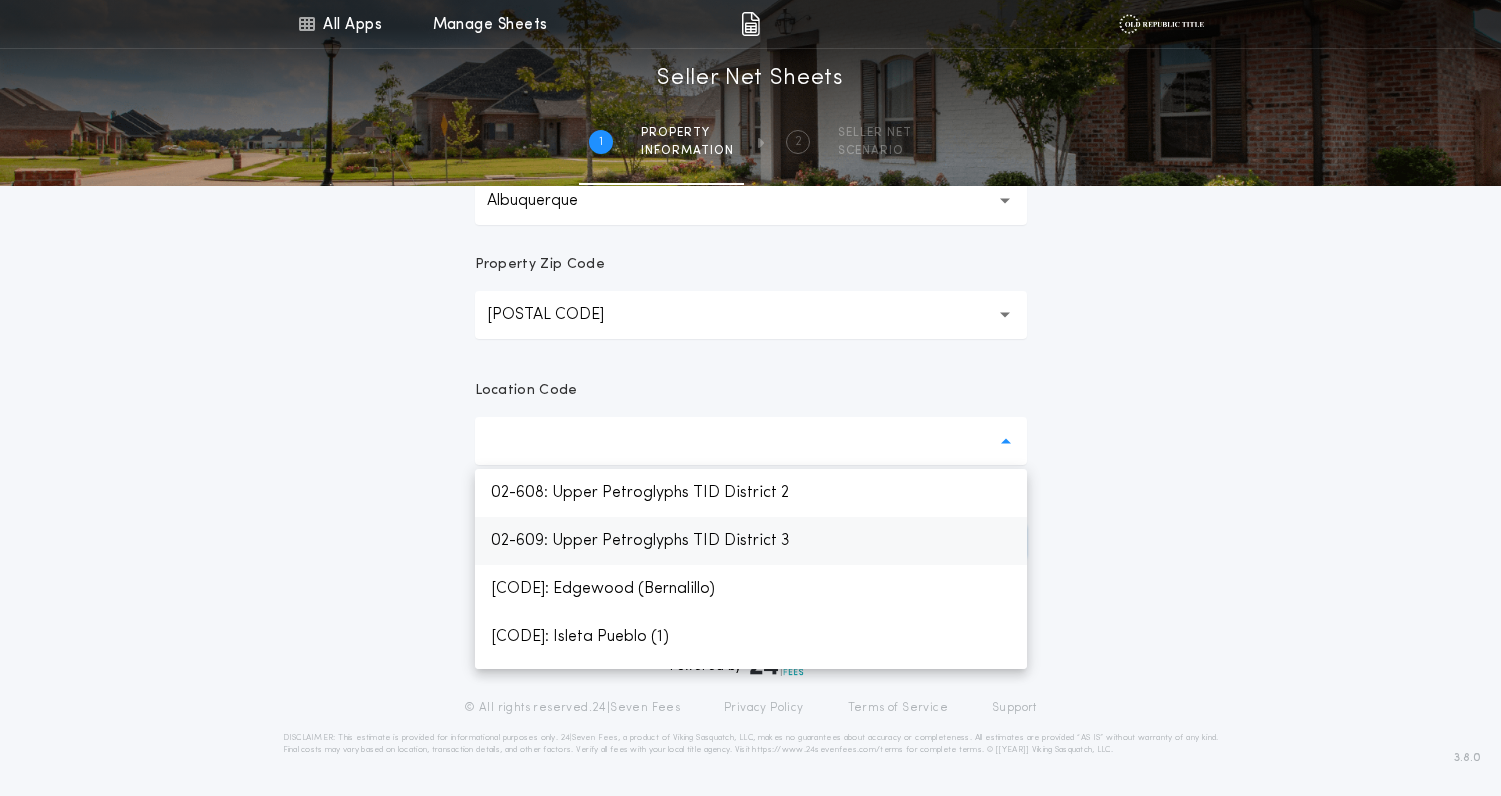 scroll, scrollTop: 646, scrollLeft: 0, axis: vertical 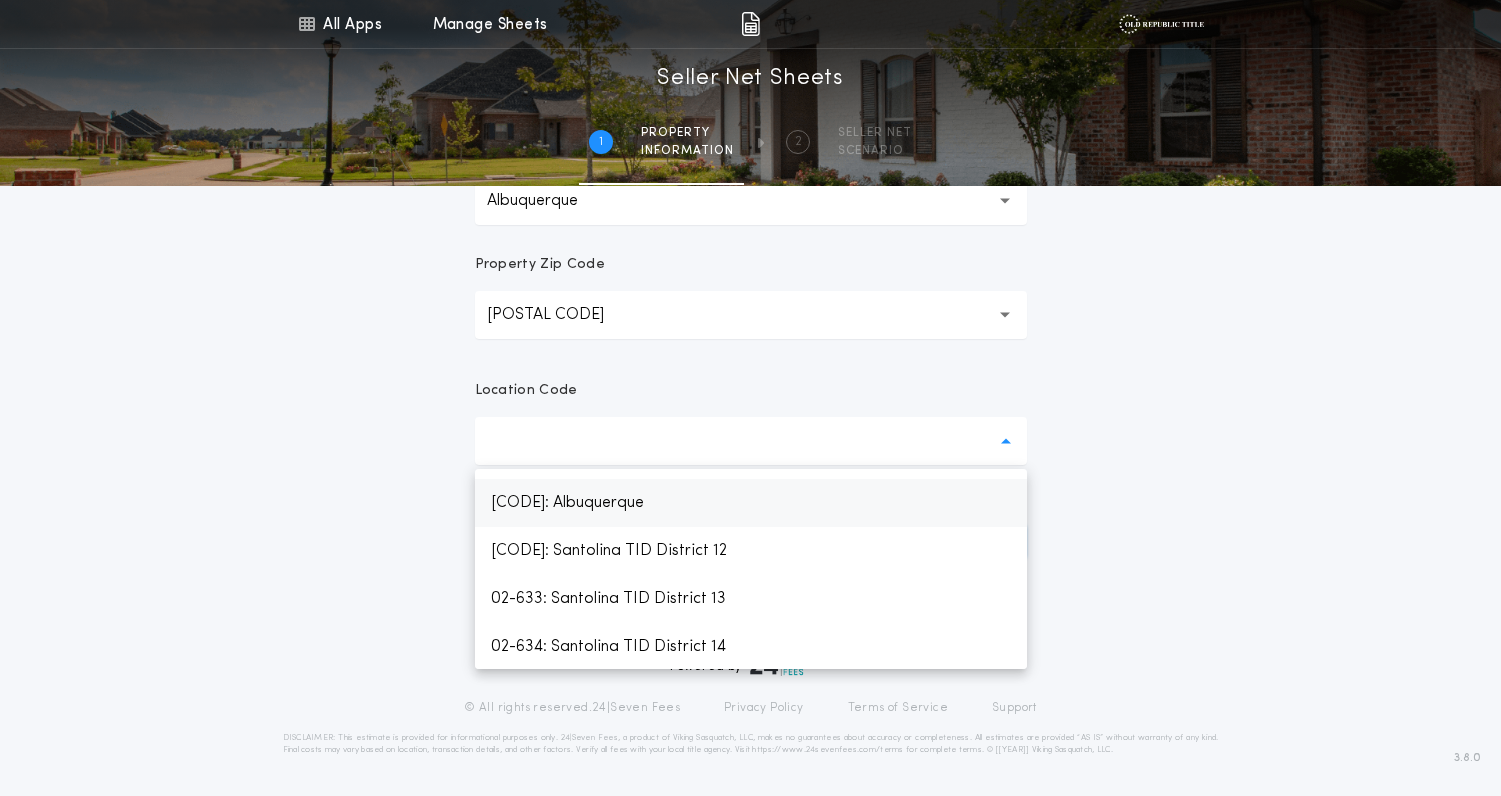 click on "02-100: Albuquerque" at bounding box center [751, 503] 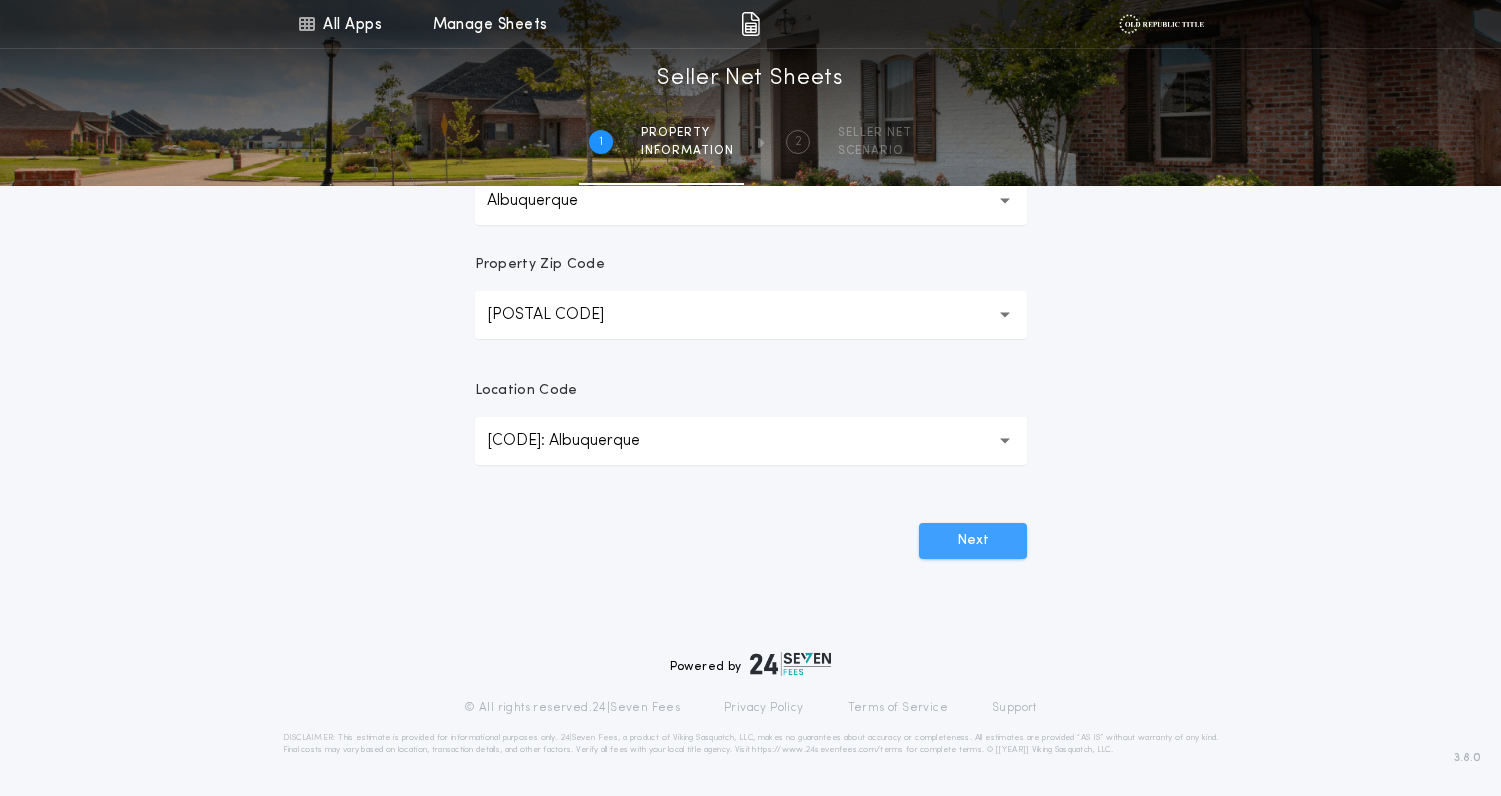 click on "Next" at bounding box center [973, 541] 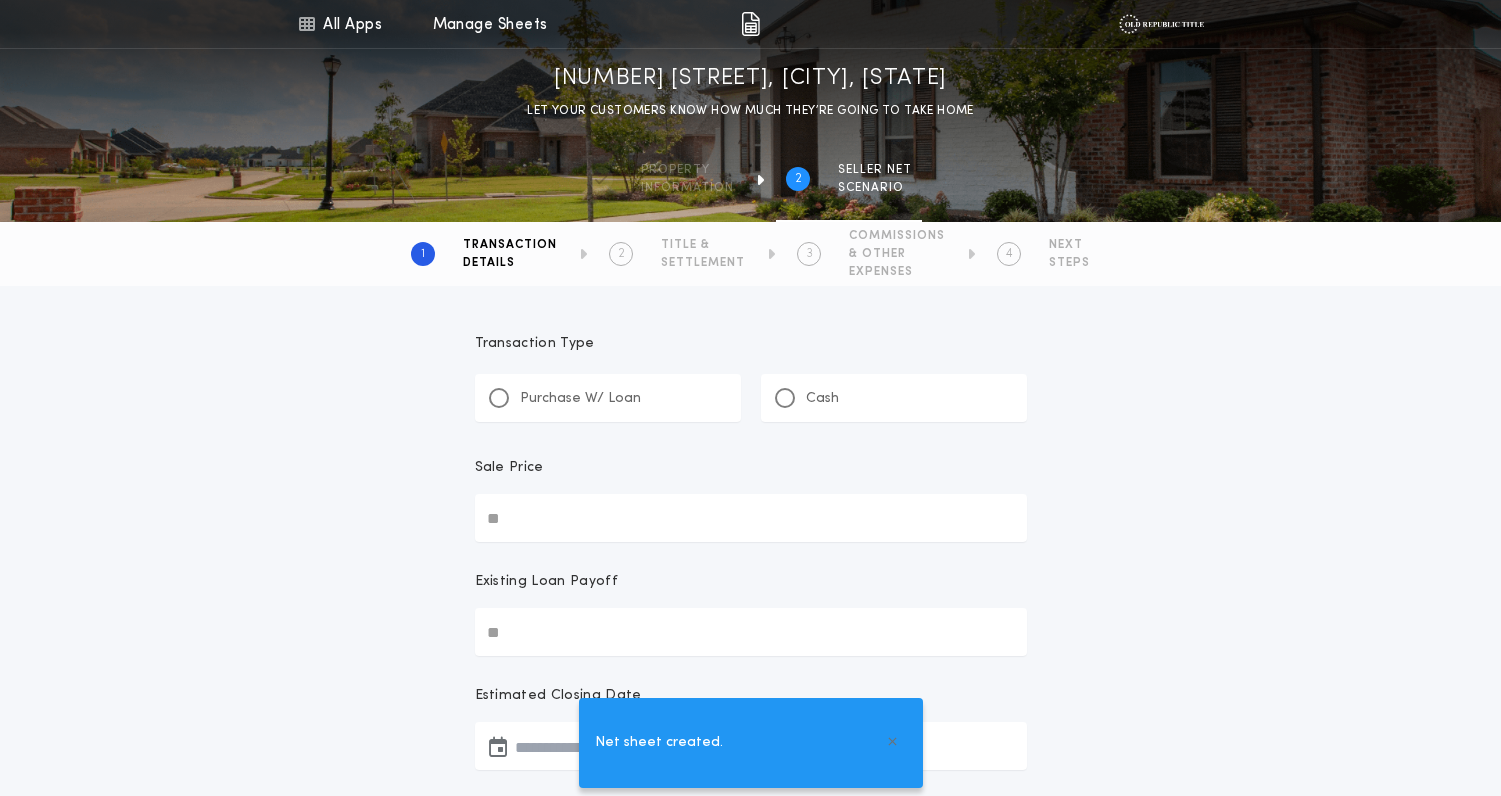 scroll, scrollTop: 0, scrollLeft: 0, axis: both 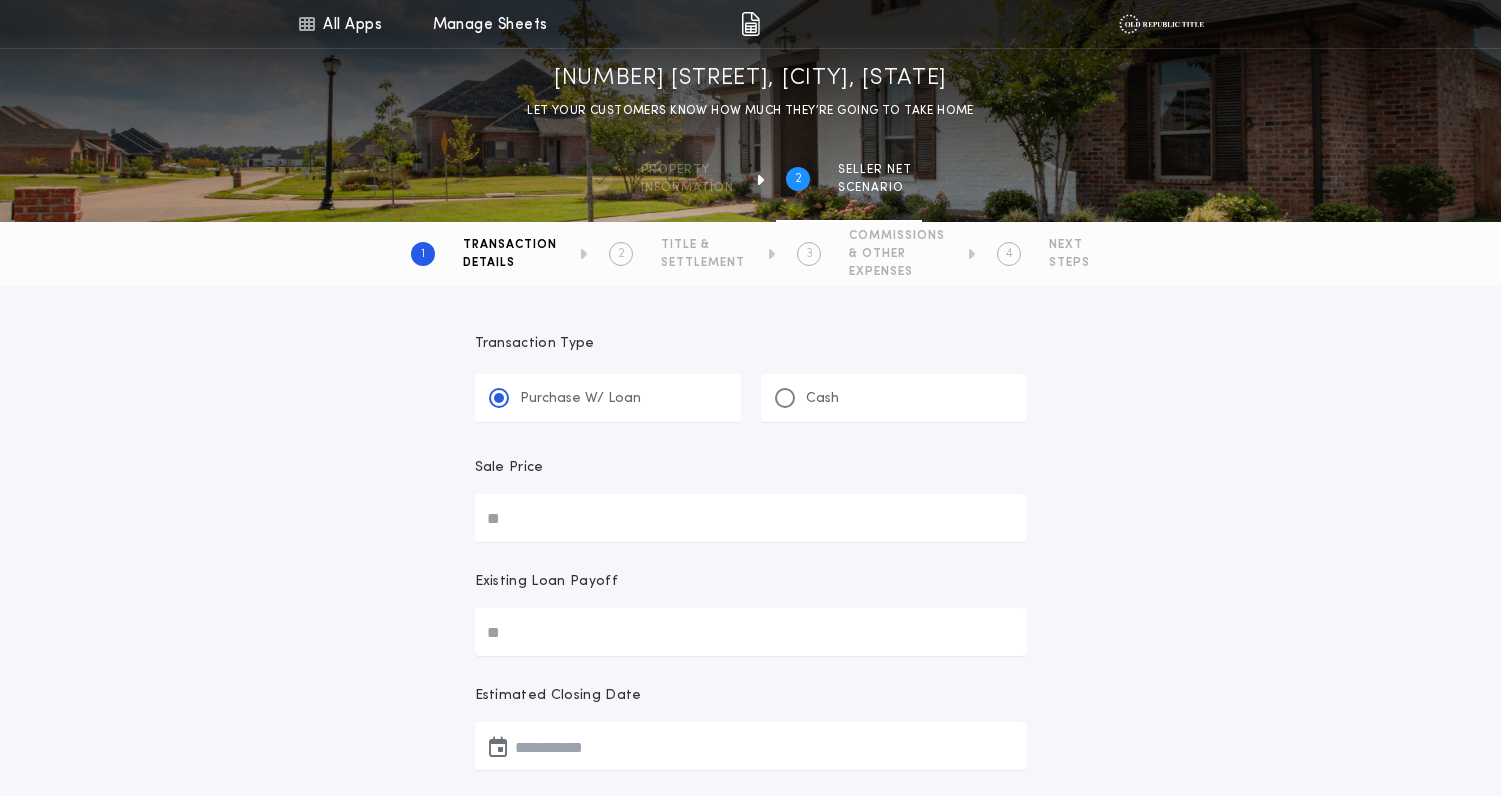 click on "**********" at bounding box center [751, 786] 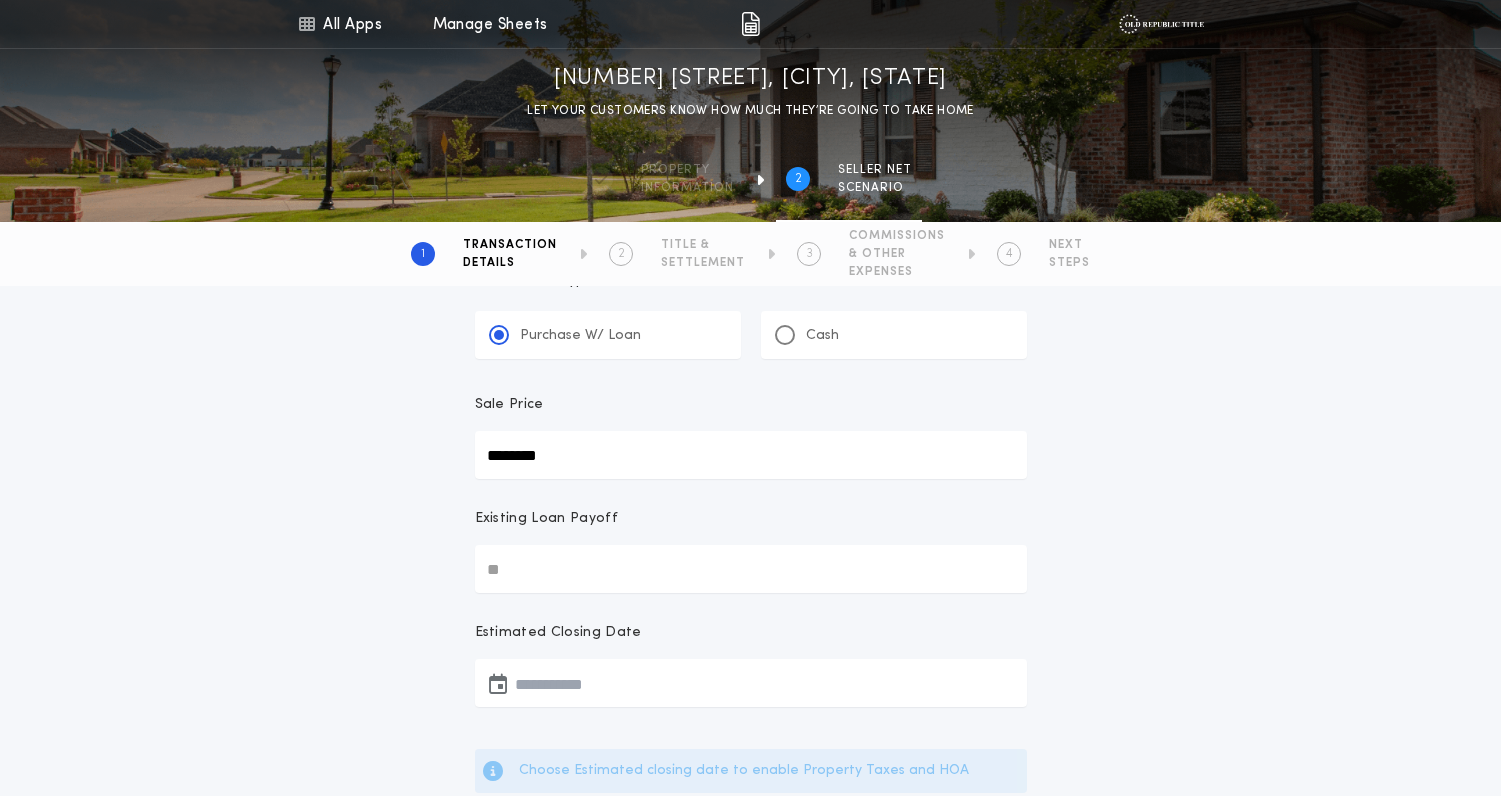 scroll, scrollTop: 135, scrollLeft: 0, axis: vertical 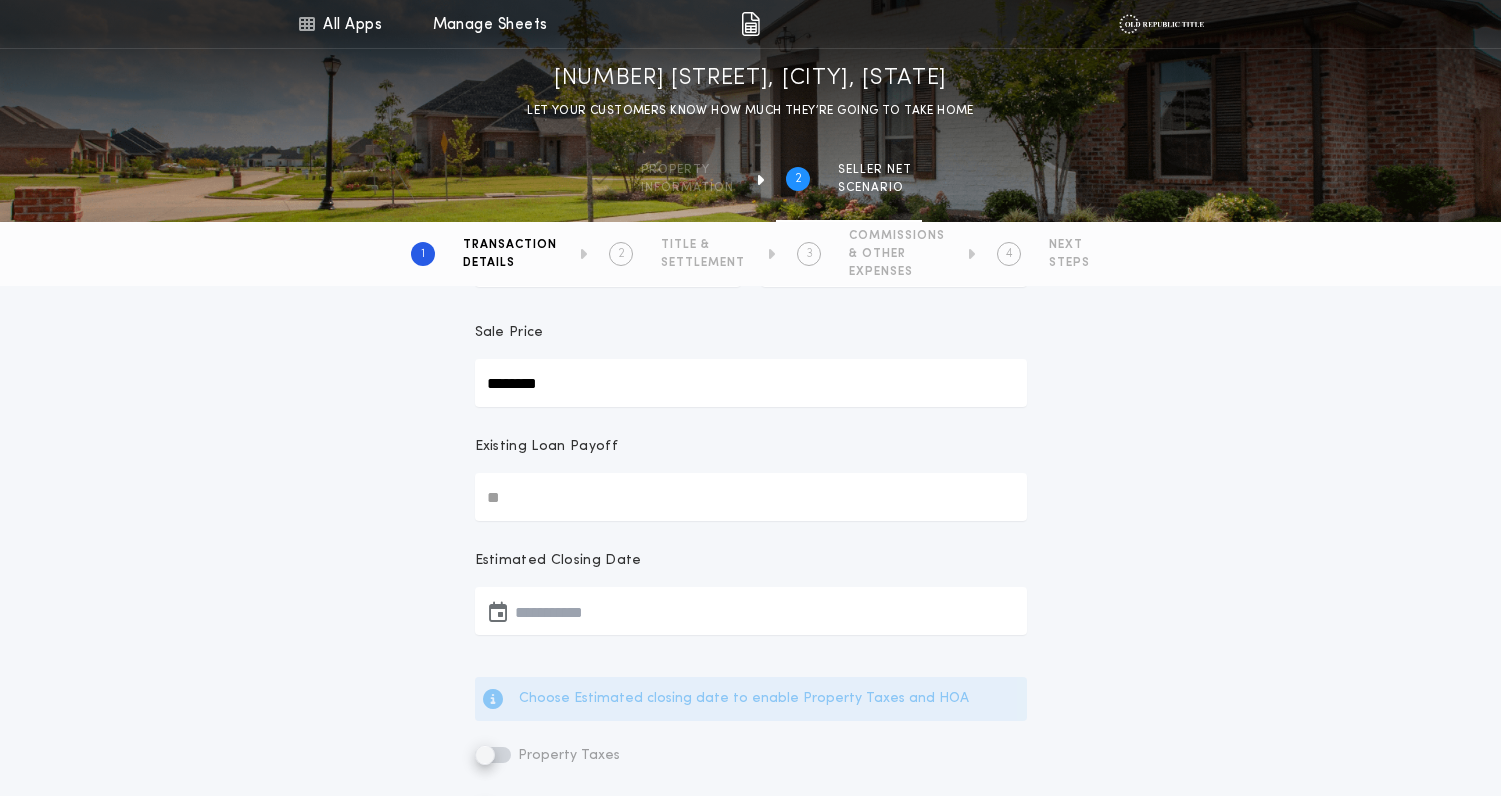 click at bounding box center (751, 611) 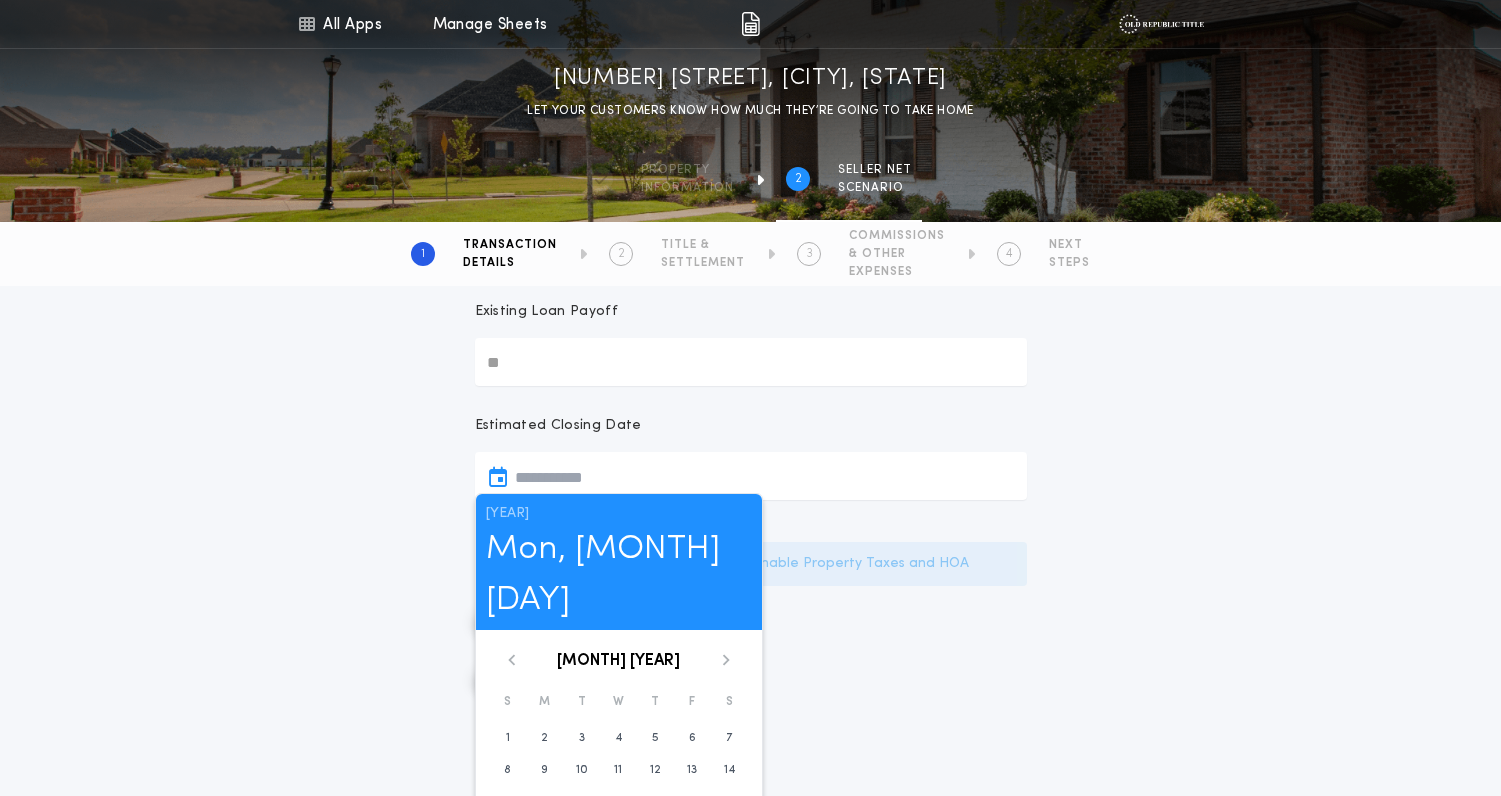click on "2025 Mon, Jun 30 June 2025 S M T W T F S 1 2 3 4 5 6 7 8 9 10 11 12 13 14 15 16 17 18 19 20 21 22 23 24 25 26 27 28 29 30" at bounding box center [619, 692] 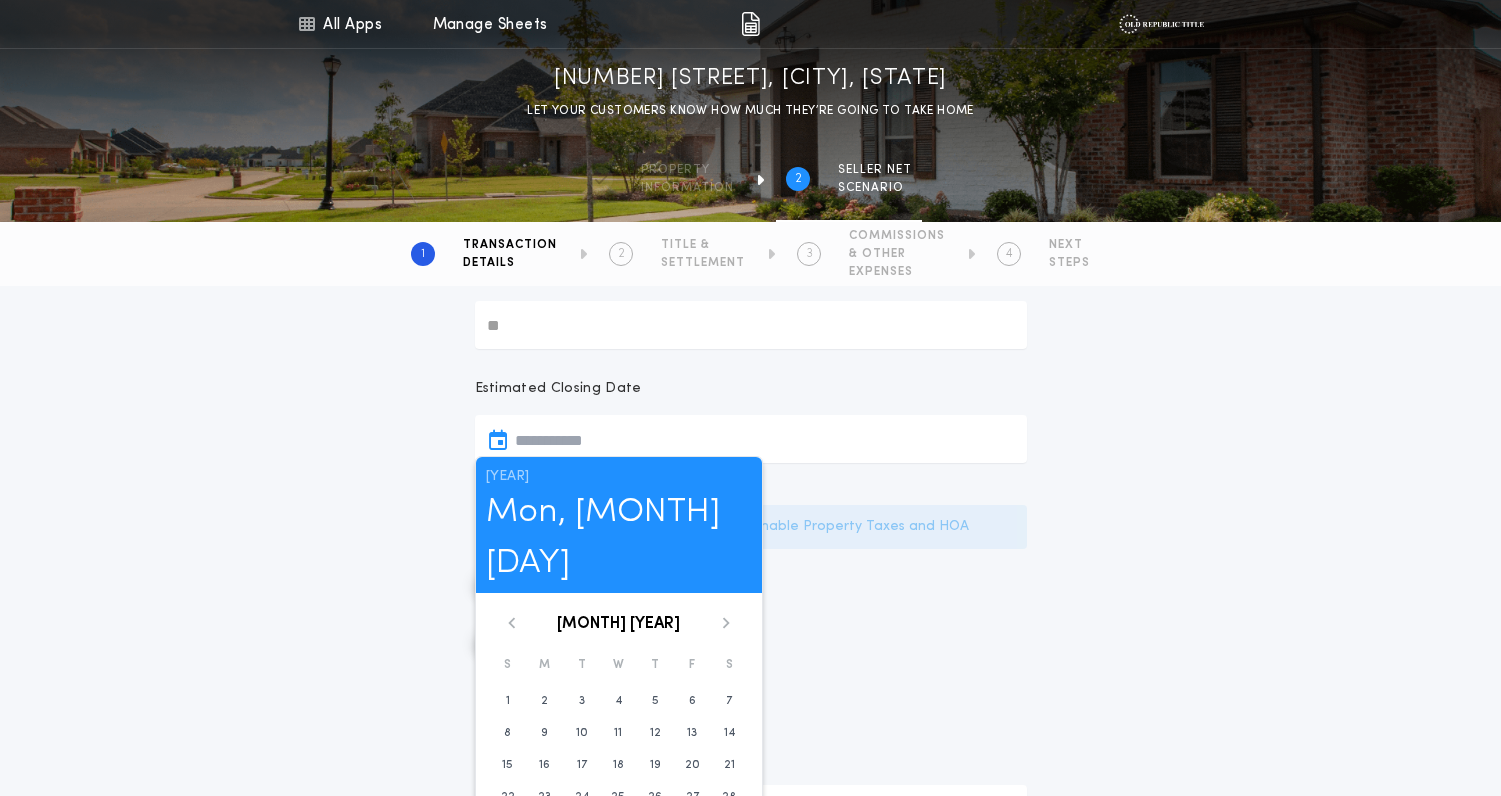 scroll, scrollTop: 330, scrollLeft: 0, axis: vertical 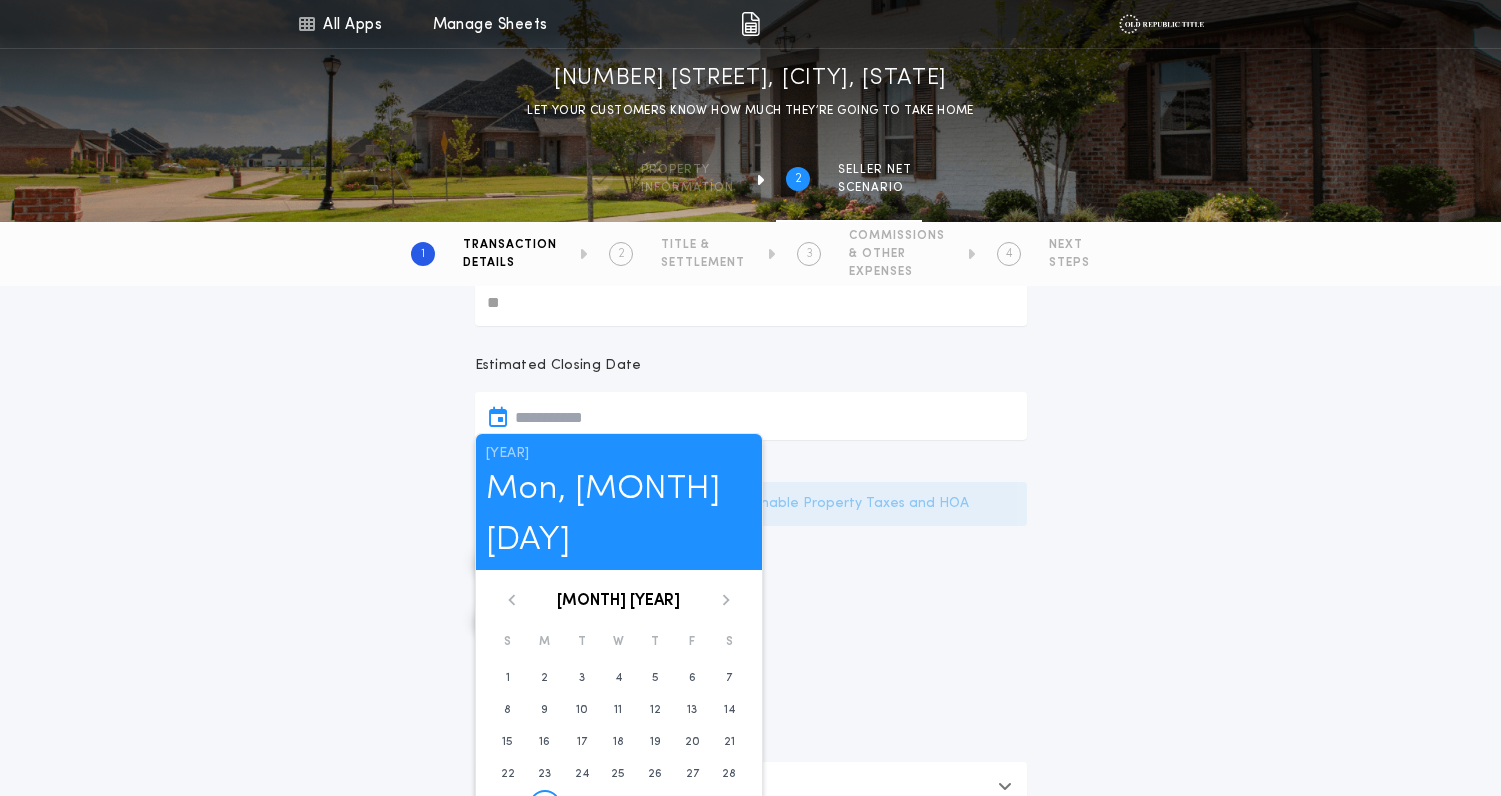 click at bounding box center [726, 600] 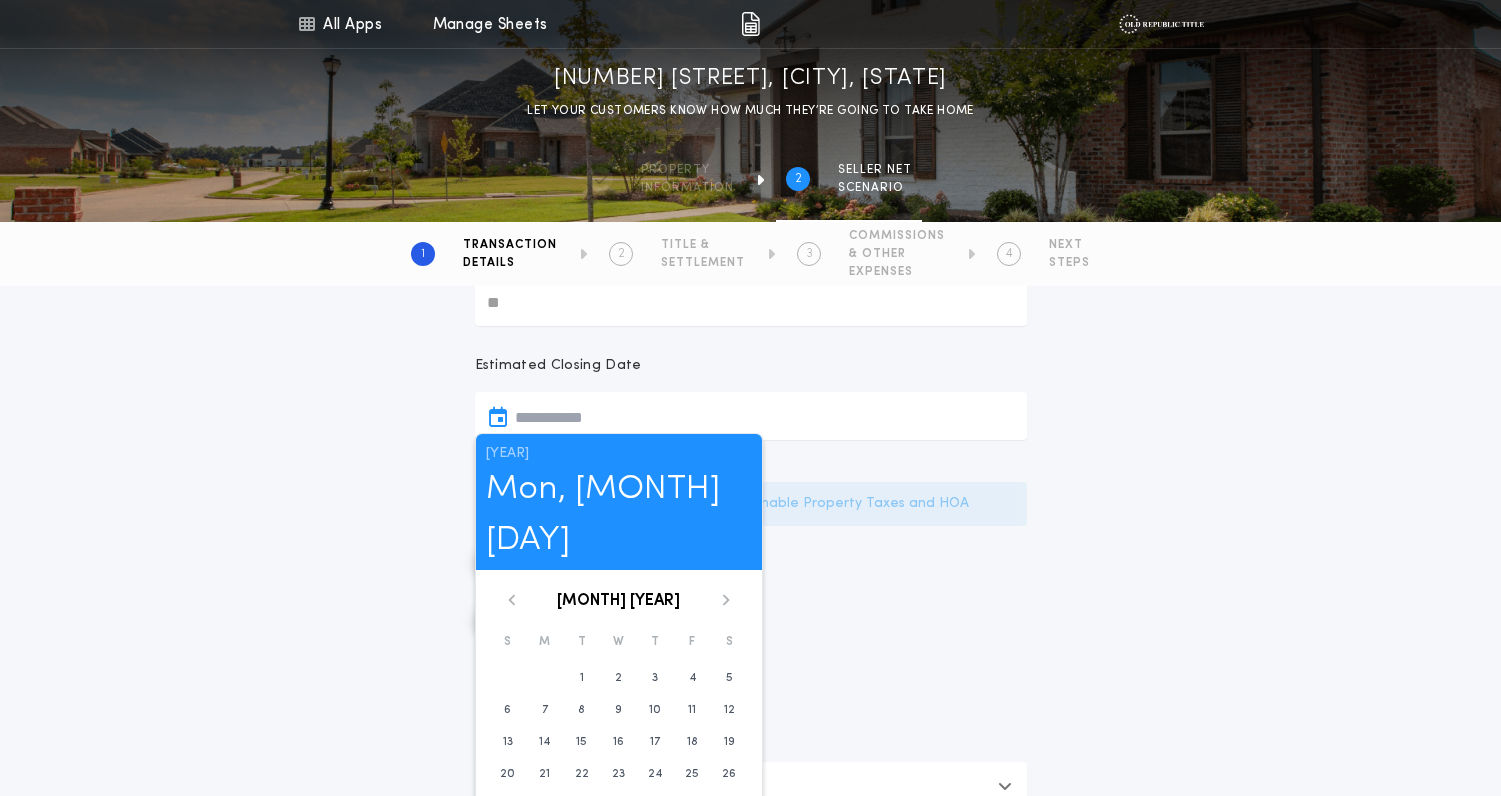 click at bounding box center (726, 600) 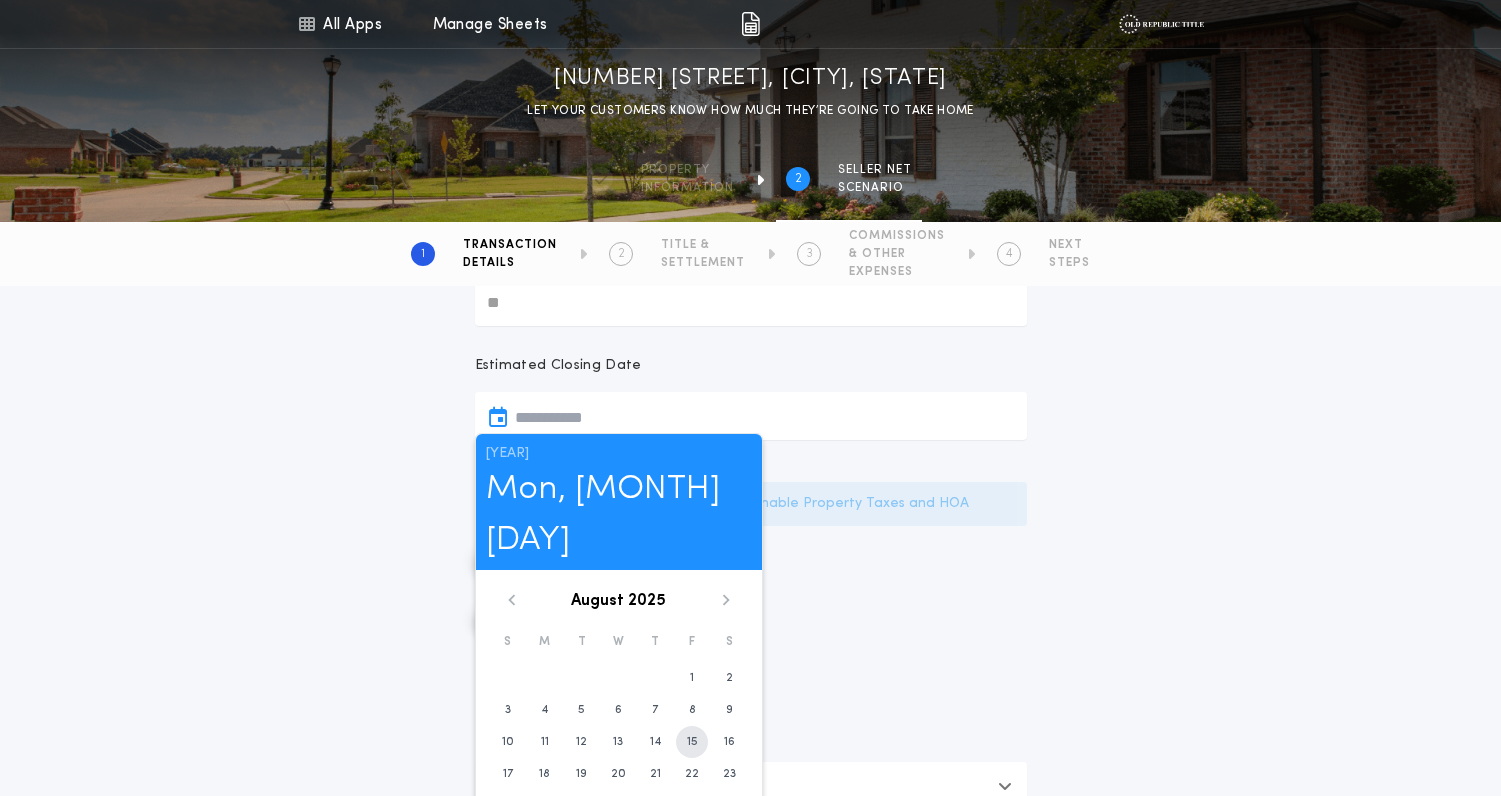 click on "15" at bounding box center [692, 678] 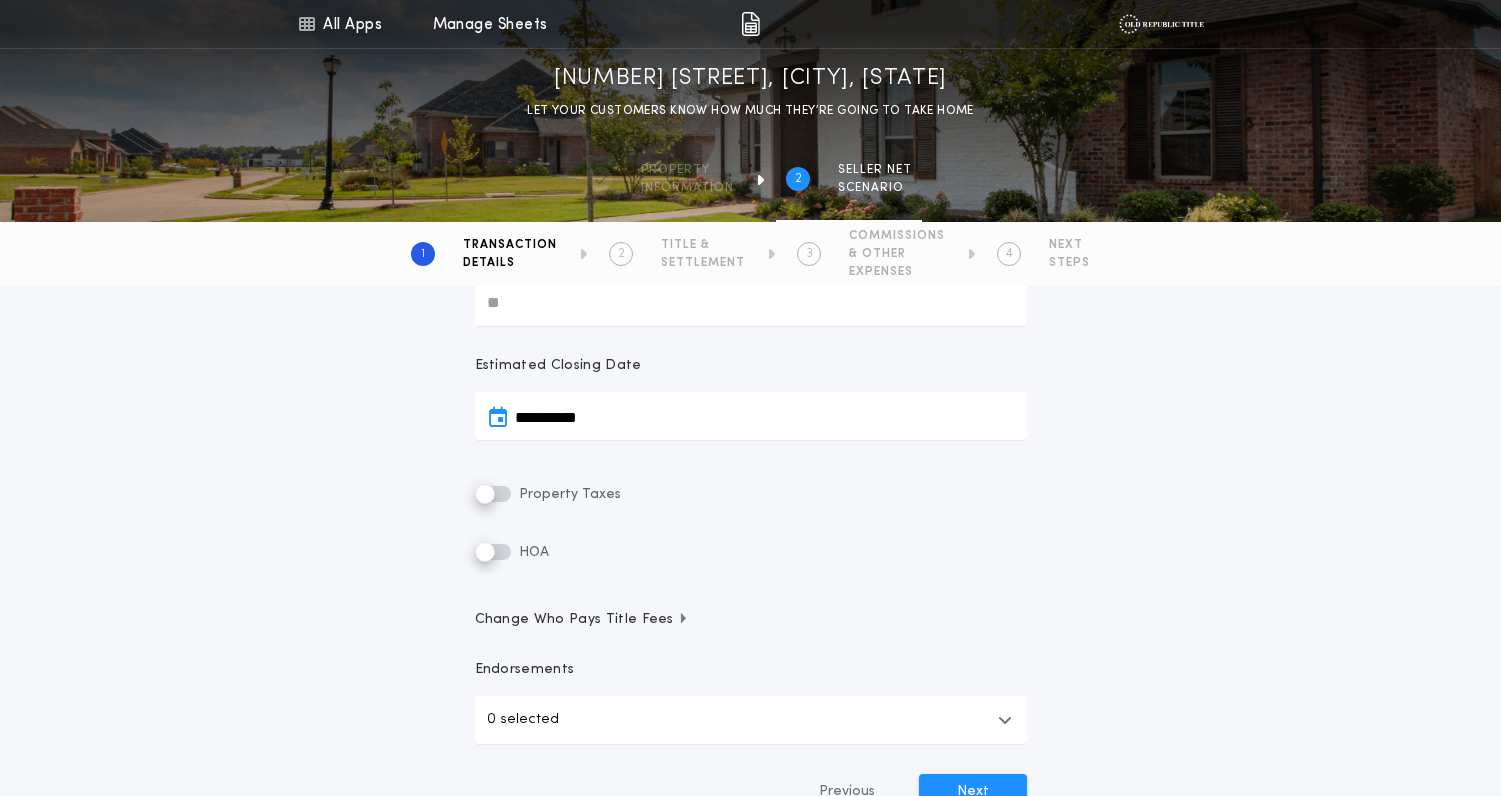 click on "Property Taxes" at bounding box center [548, 494] 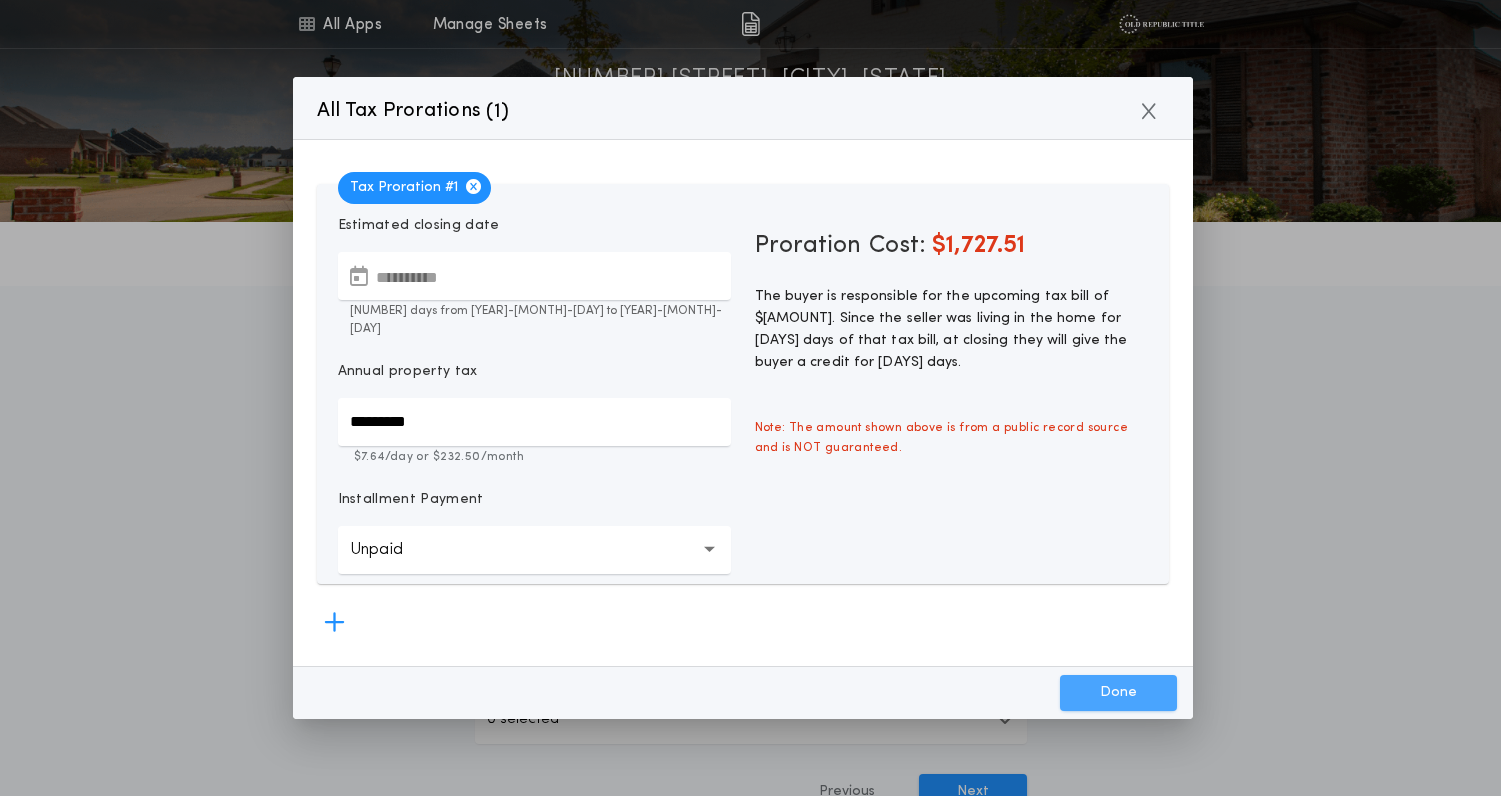 click on "Done" at bounding box center (1118, 693) 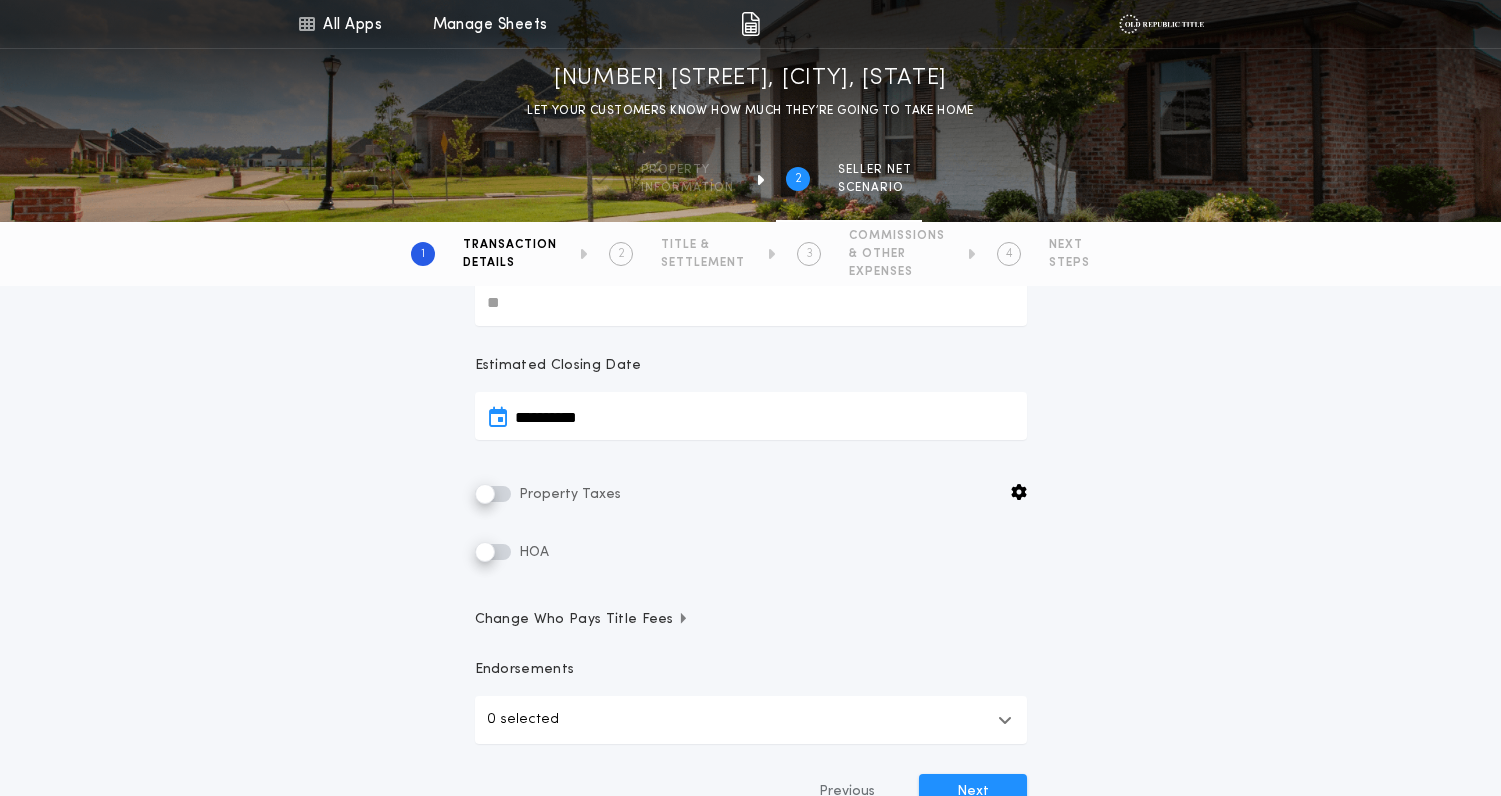 click on "**********" at bounding box center [751, 416] 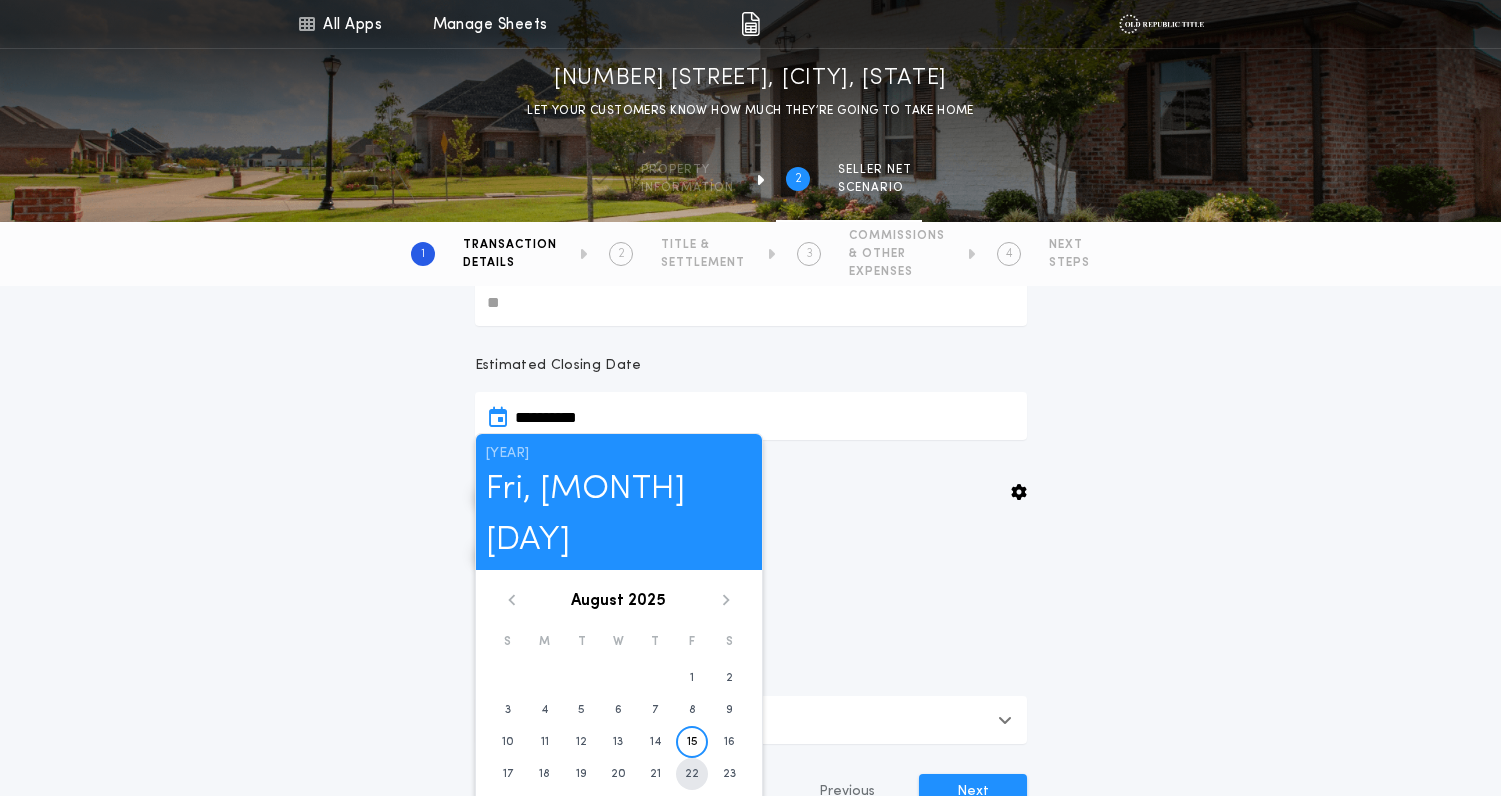 click on "22" at bounding box center (692, 678) 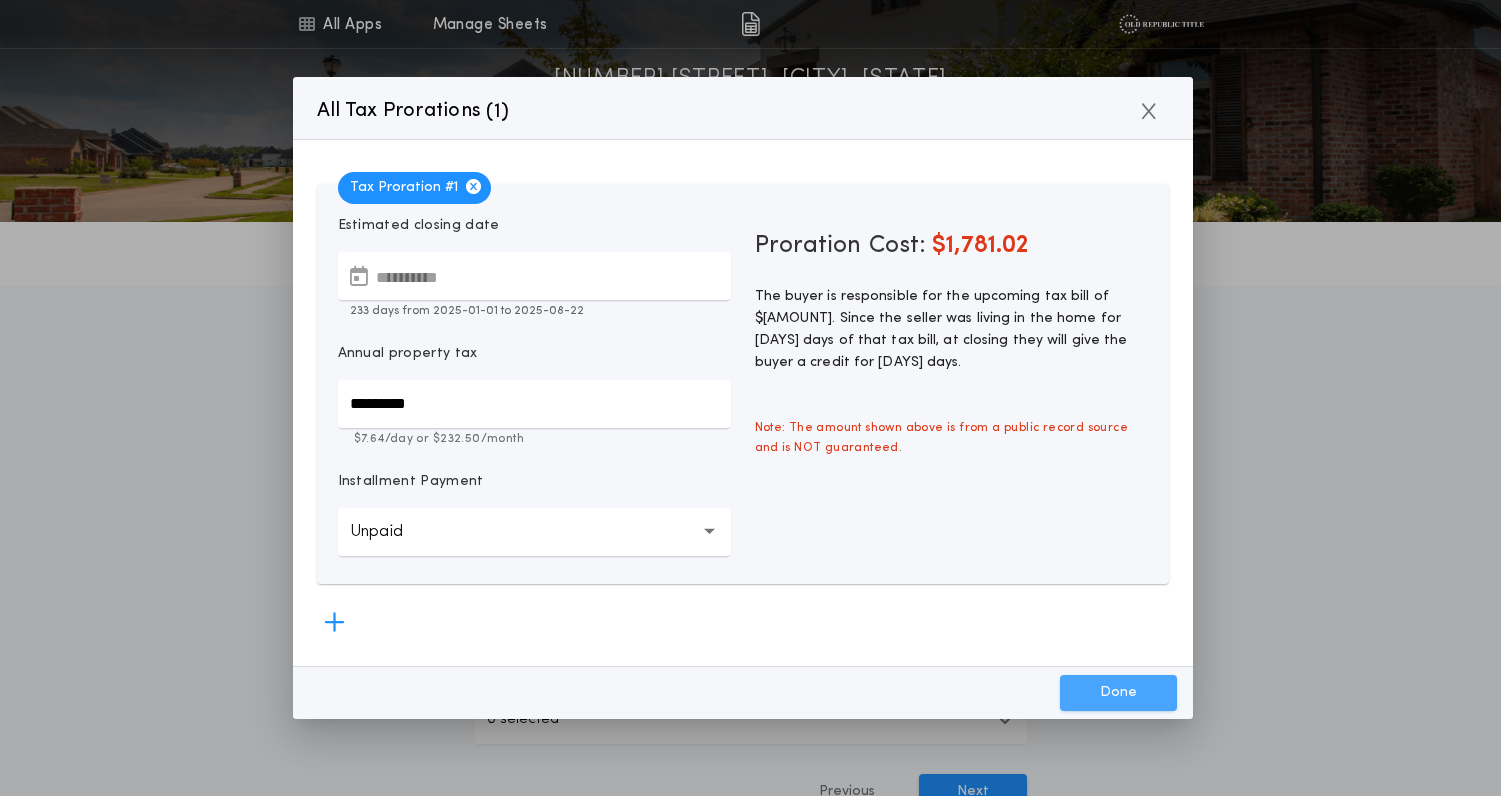 click on "Done" at bounding box center (1118, 693) 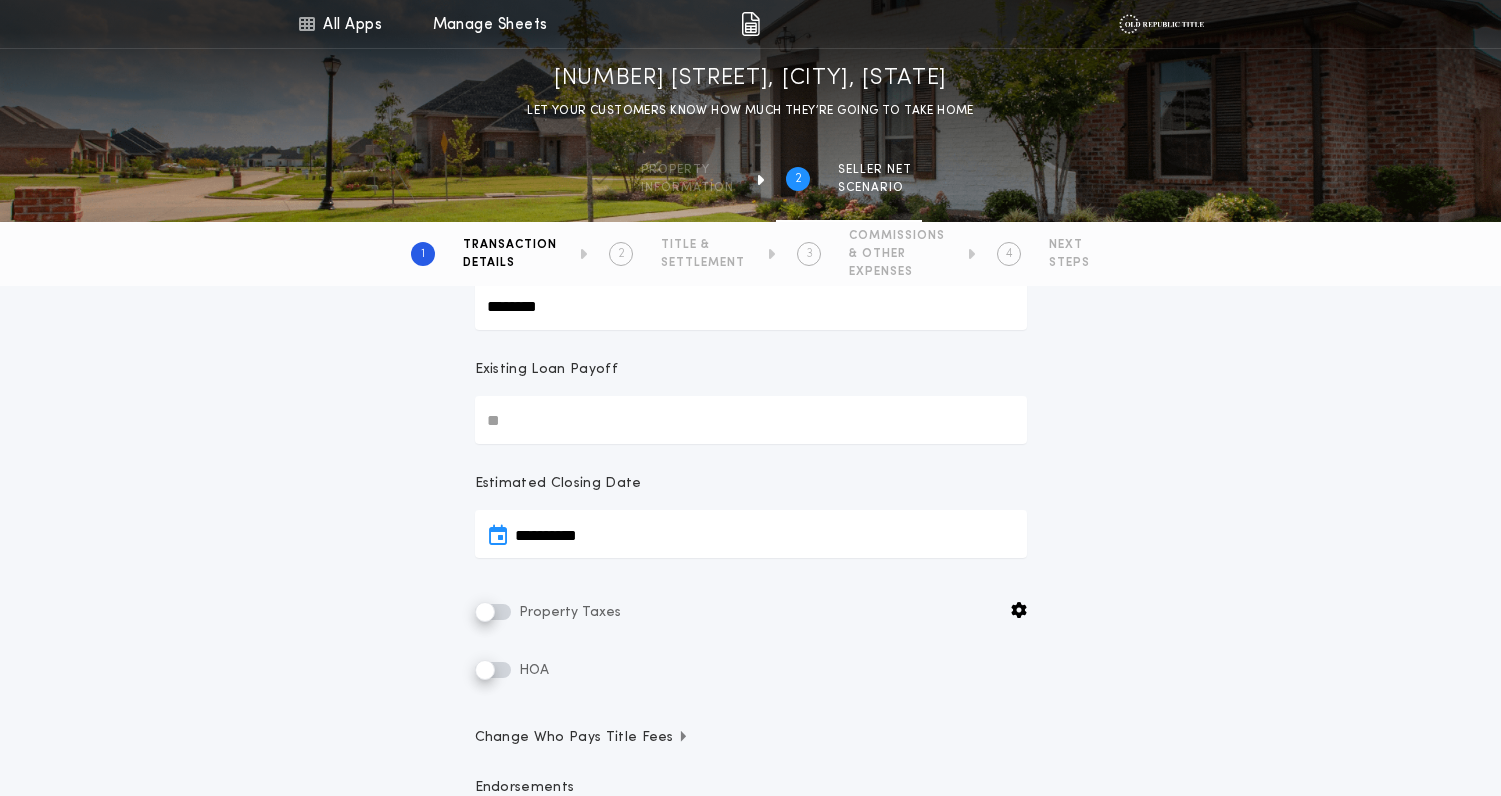 scroll, scrollTop: 189, scrollLeft: 0, axis: vertical 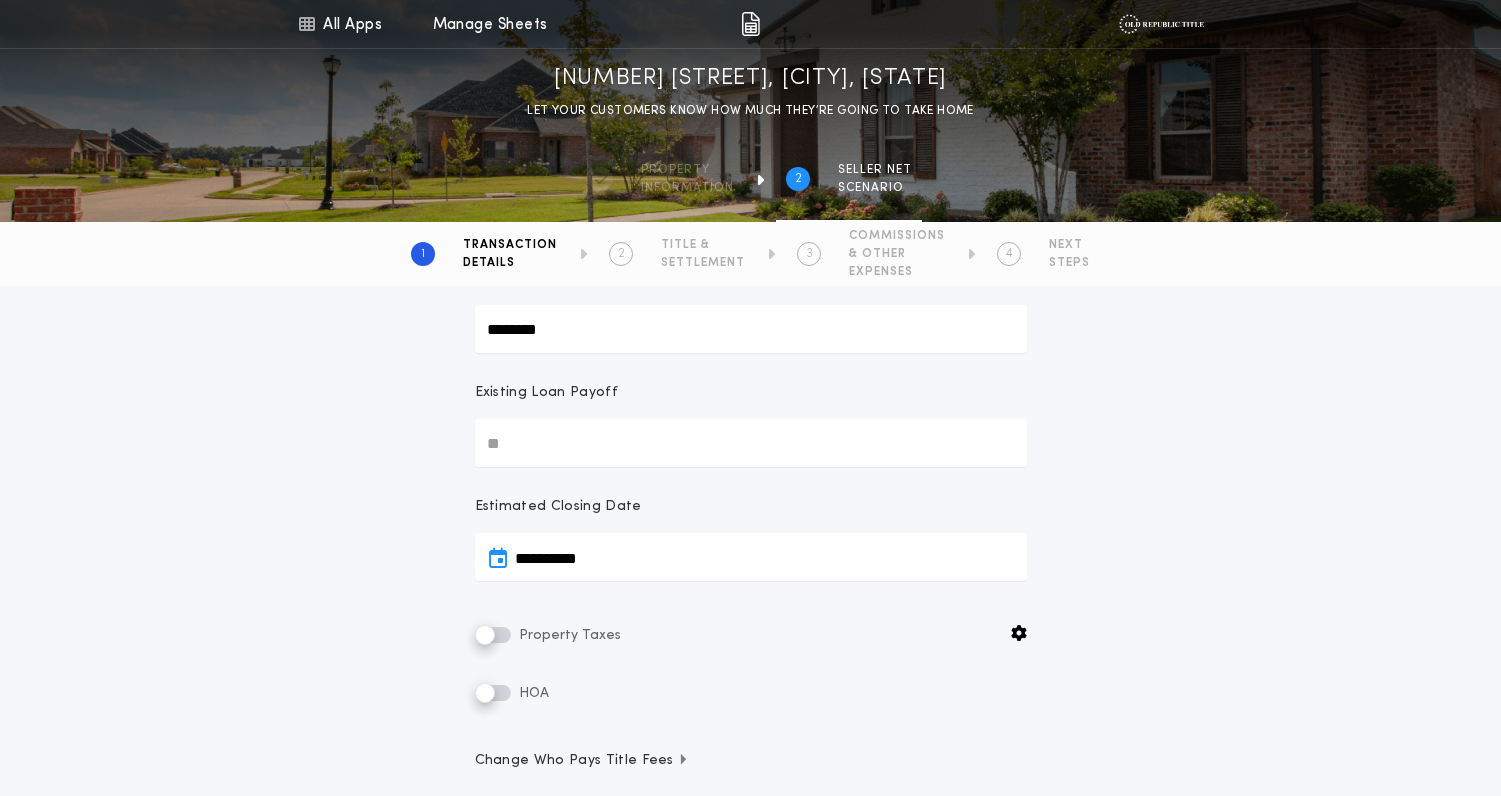 drag, startPoint x: 505, startPoint y: 74, endPoint x: 1028, endPoint y: 82, distance: 523.06116 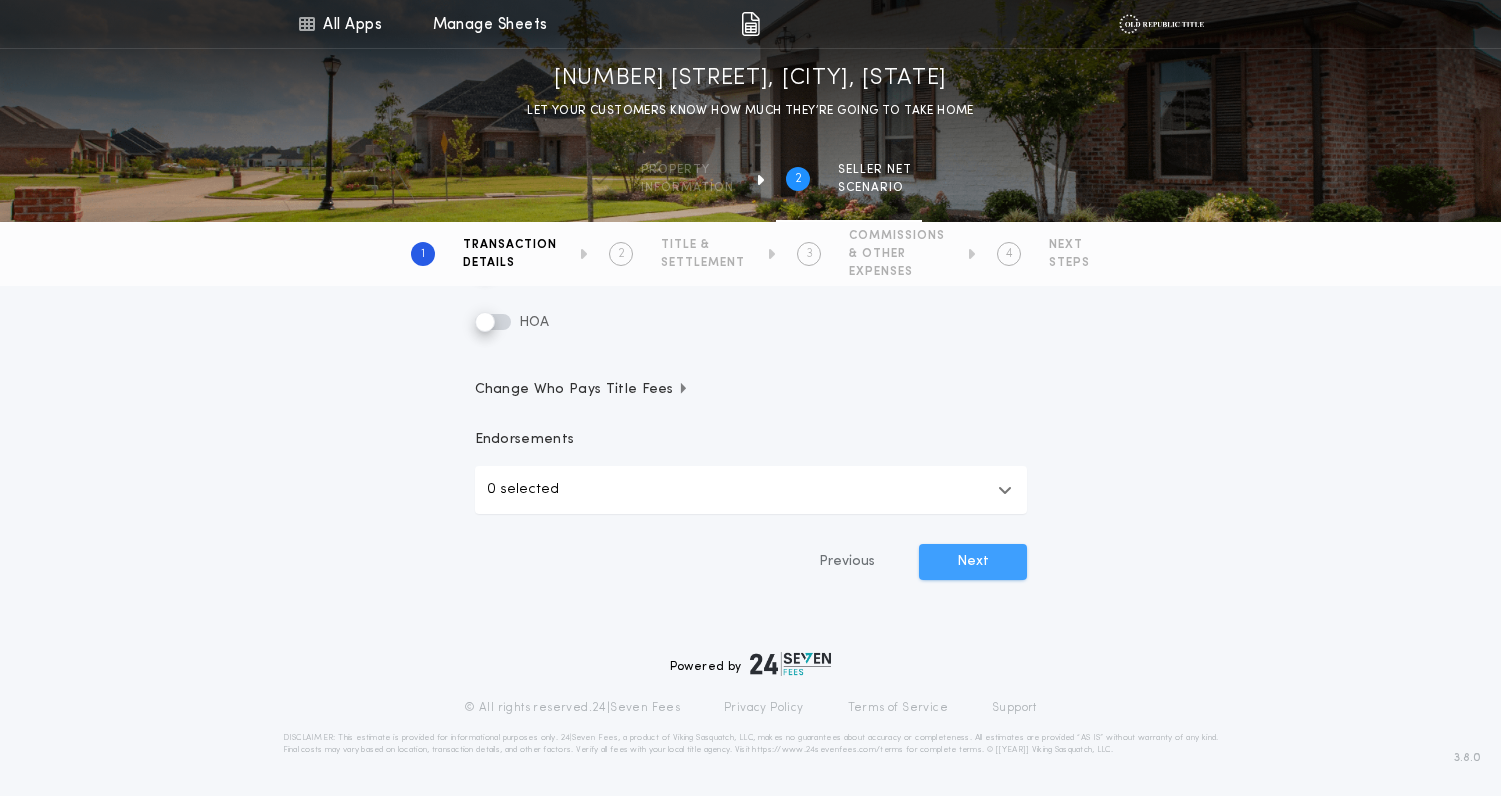 scroll, scrollTop: 560, scrollLeft: 0, axis: vertical 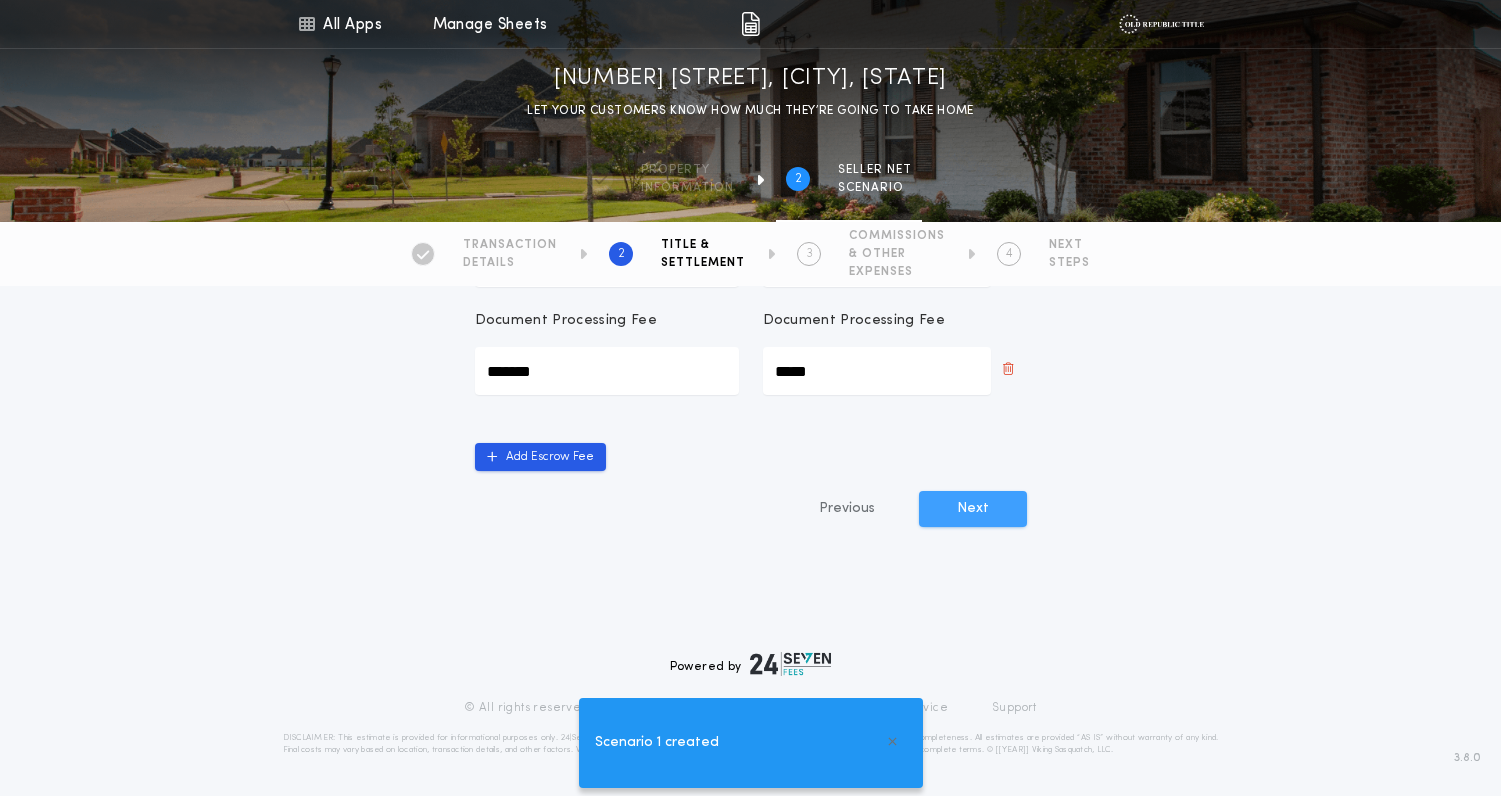 click on "Next" at bounding box center (973, 509) 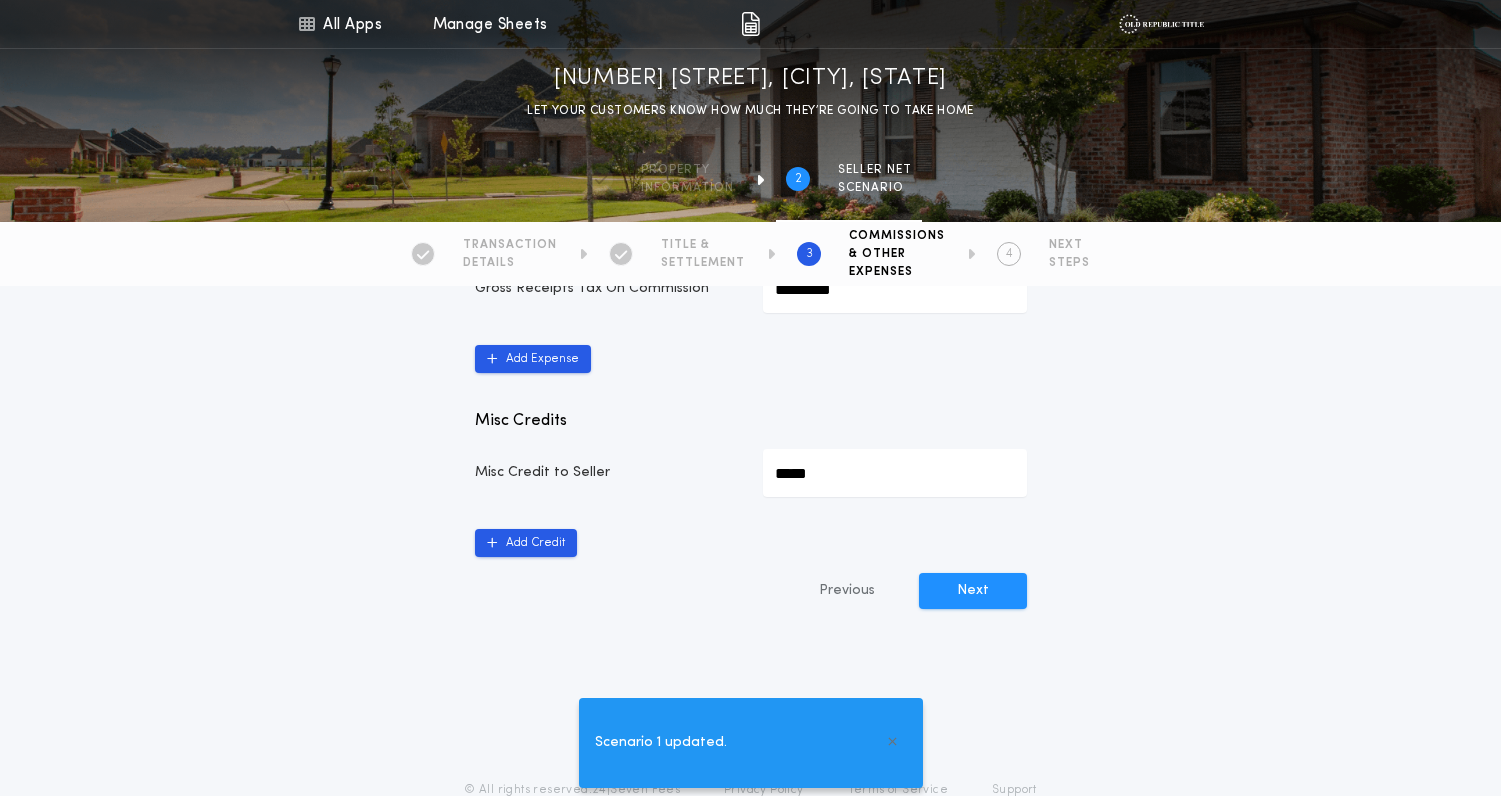 scroll, scrollTop: 1037, scrollLeft: 0, axis: vertical 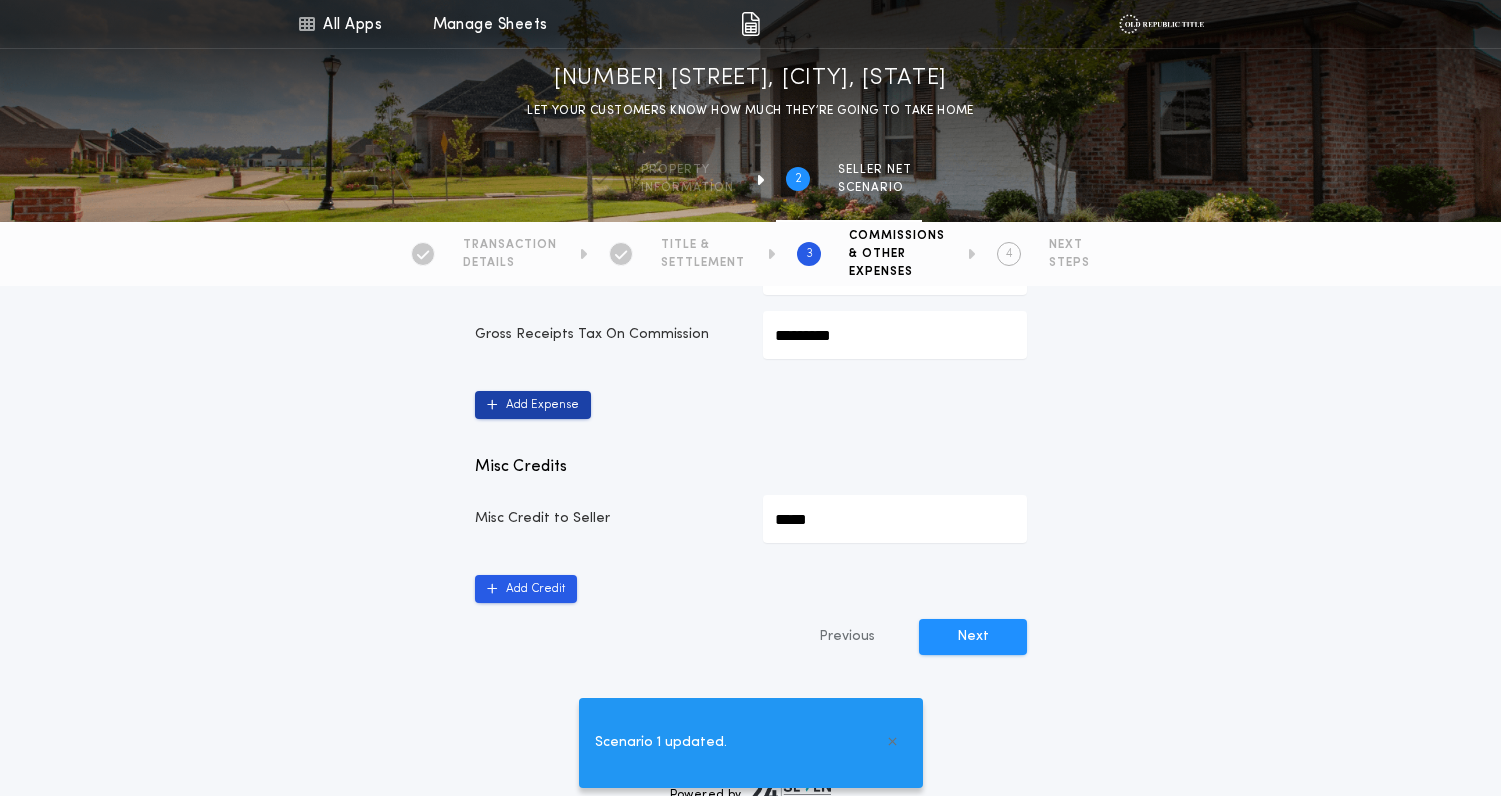 click on "Add Expense" at bounding box center (533, 405) 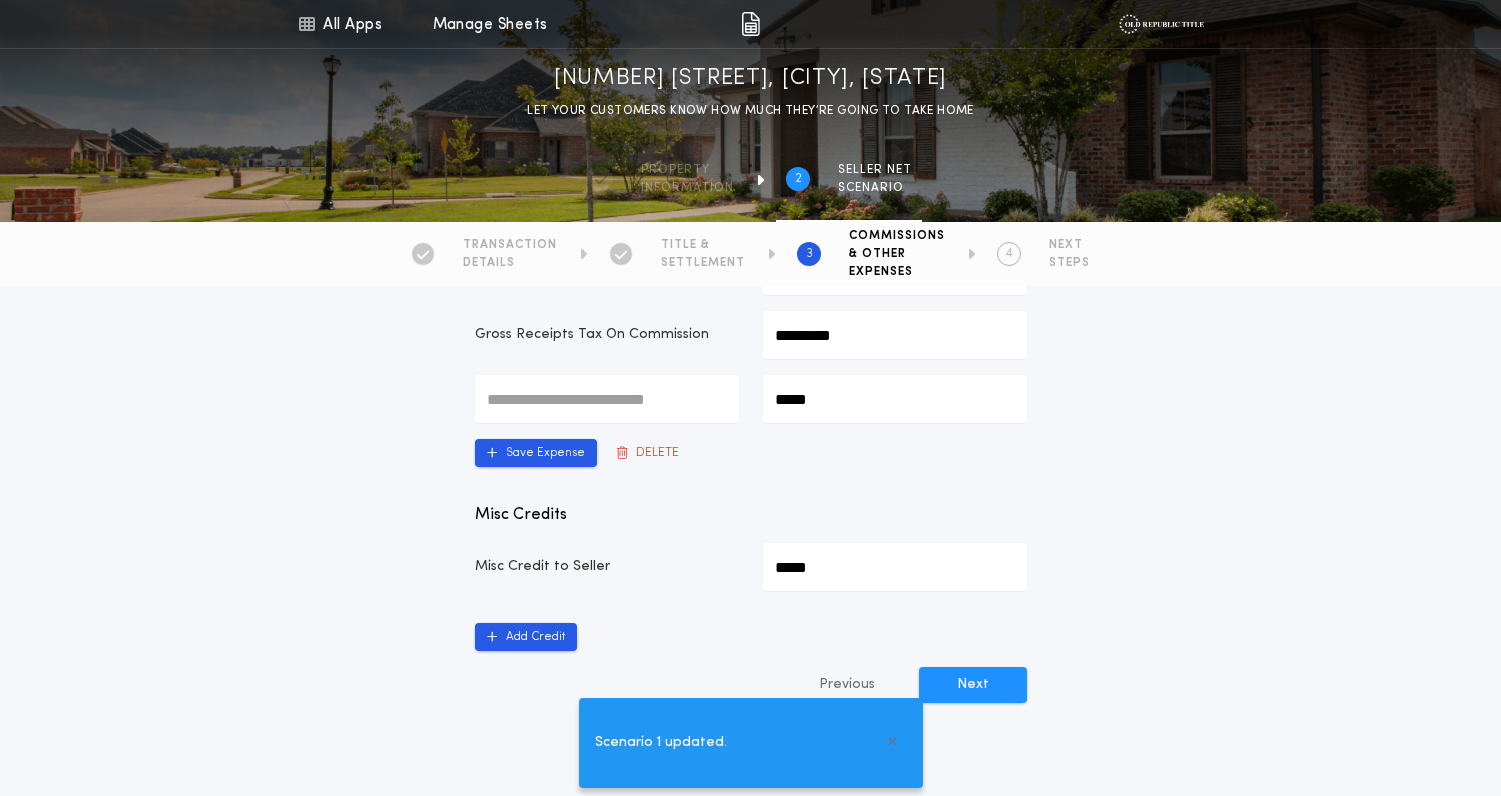 click at bounding box center [607, 399] 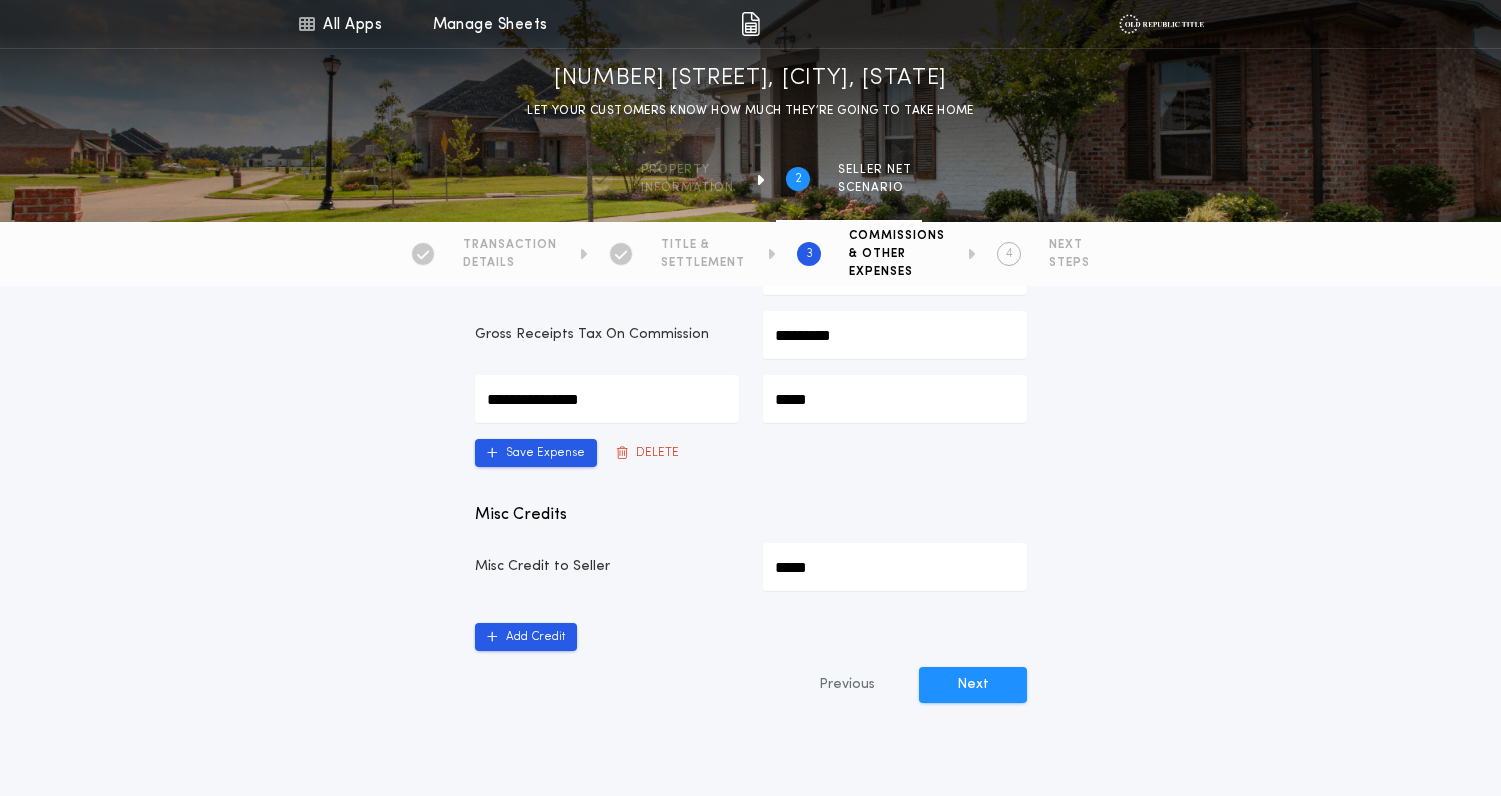 type on "**********" 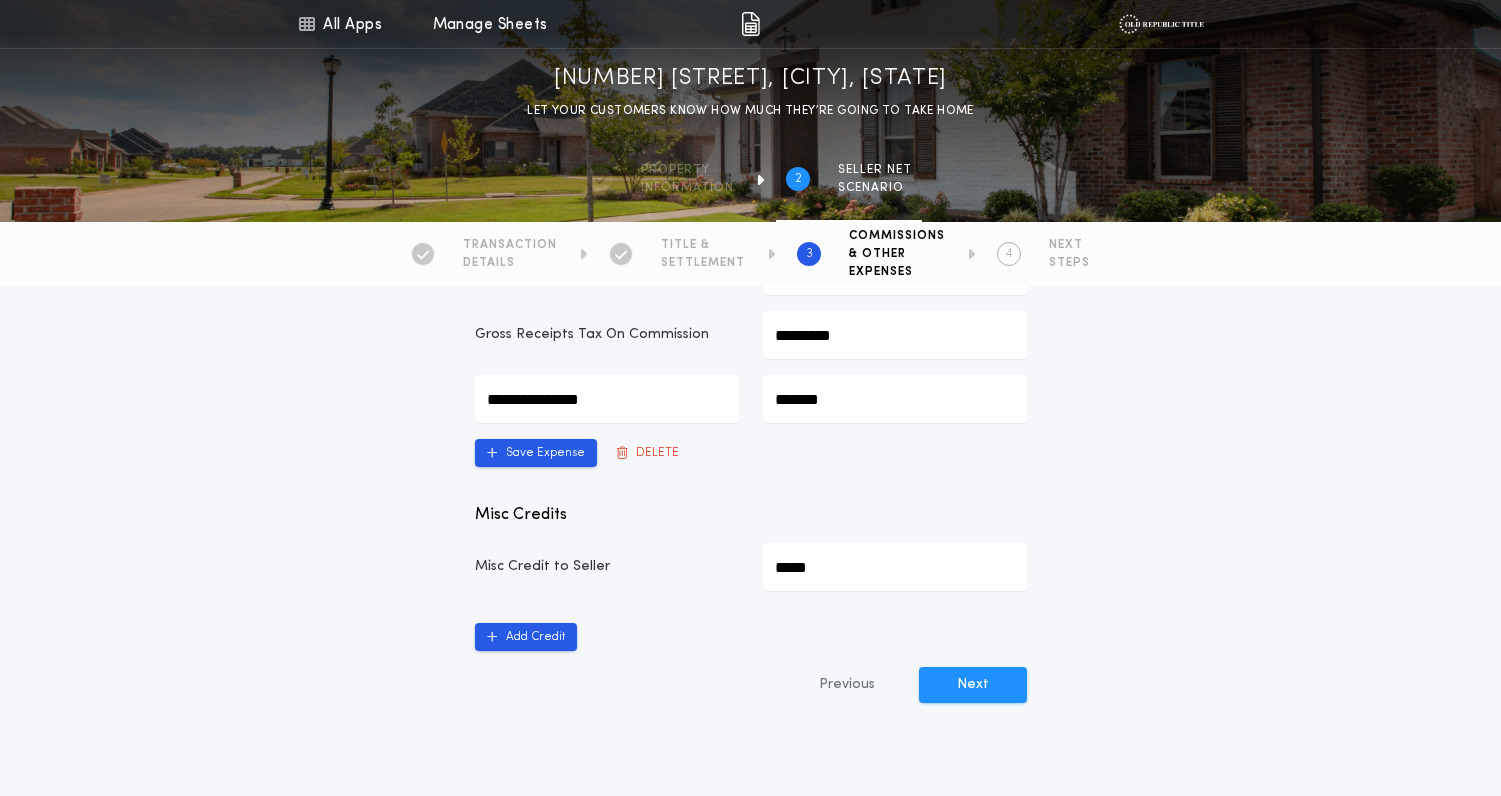 click on "**********" at bounding box center (751, 48) 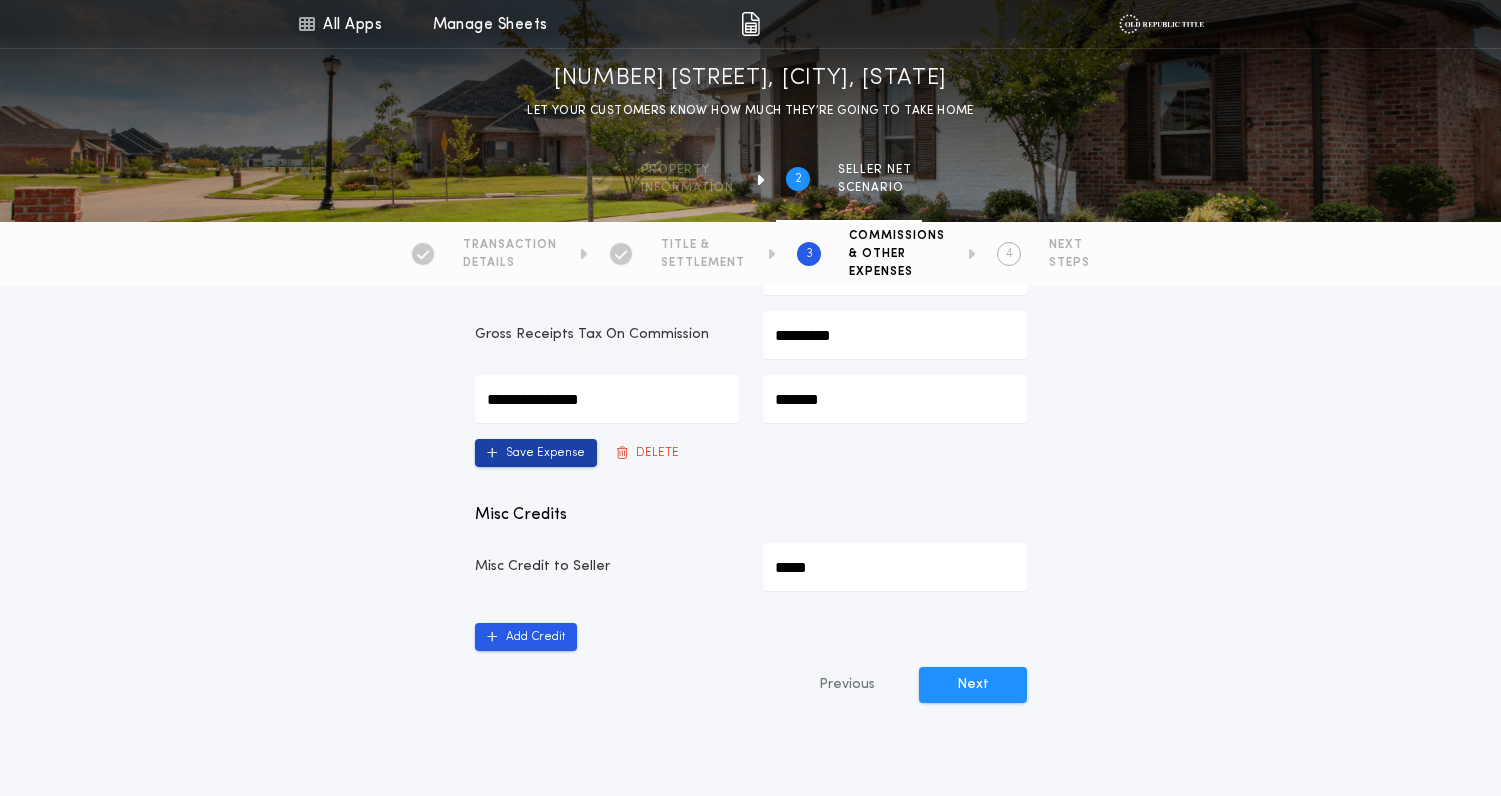 click on "Save Expense" at bounding box center (536, 453) 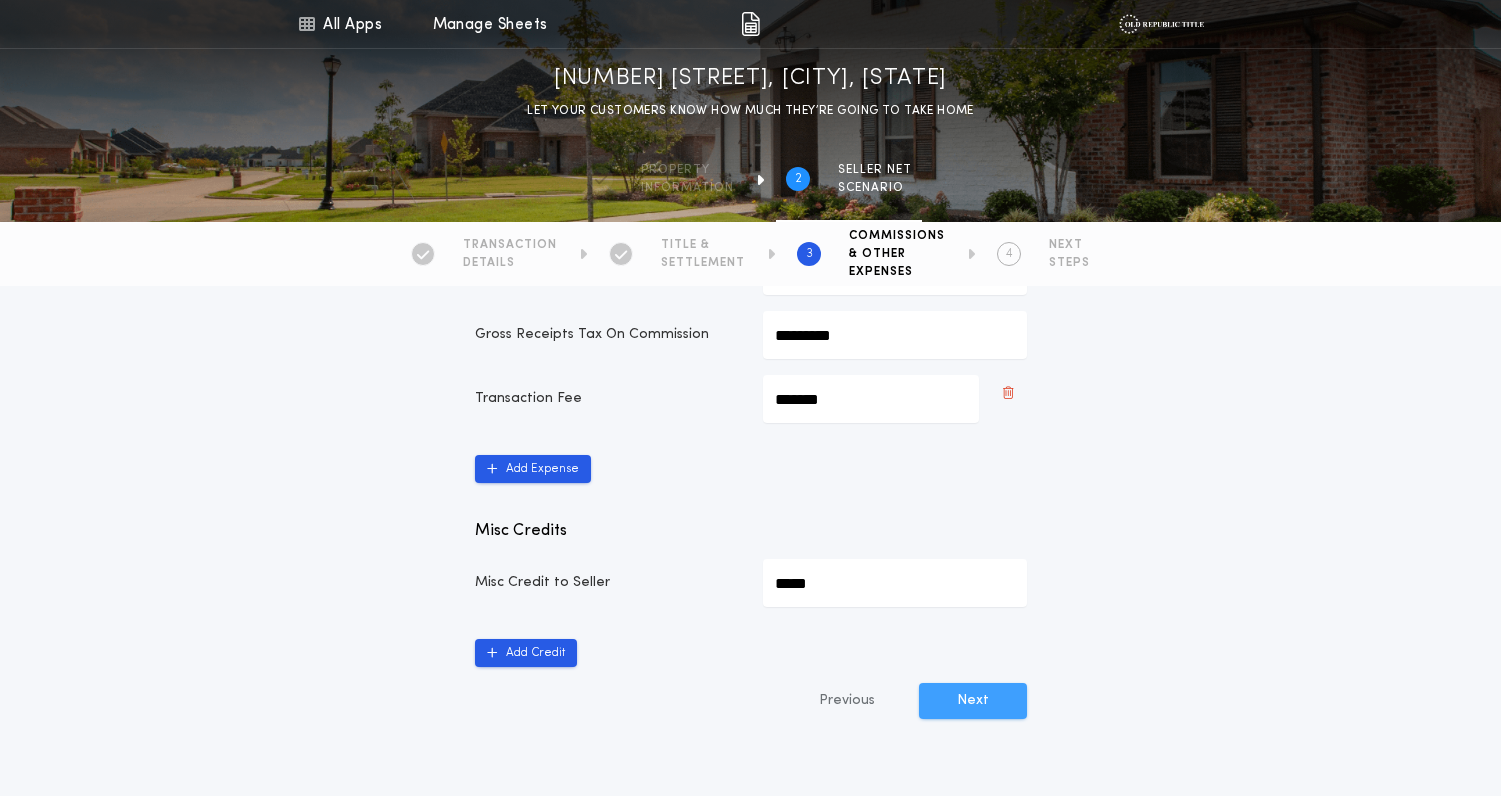 click on "Next" at bounding box center [973, 701] 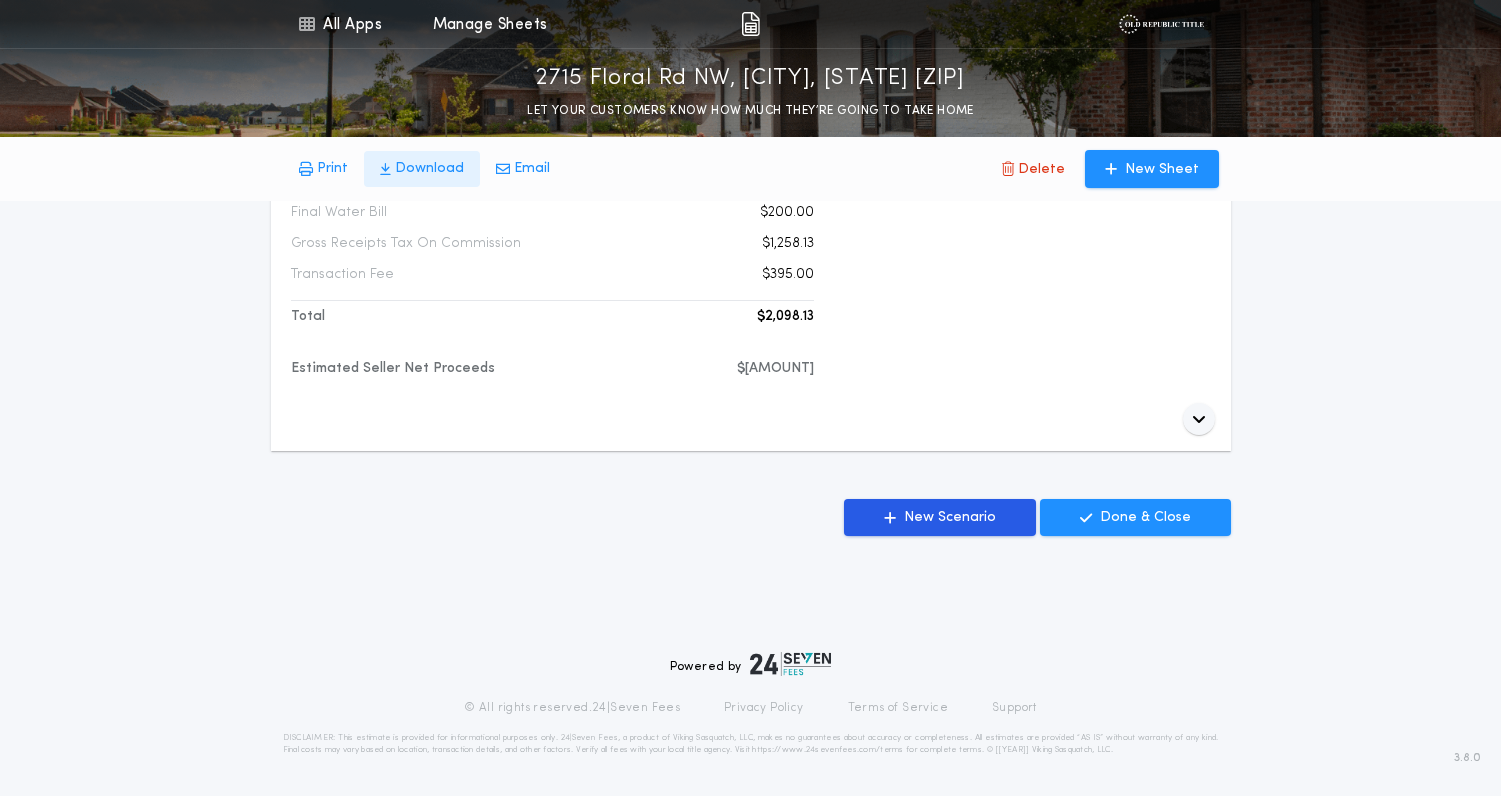 scroll, scrollTop: 1187, scrollLeft: 0, axis: vertical 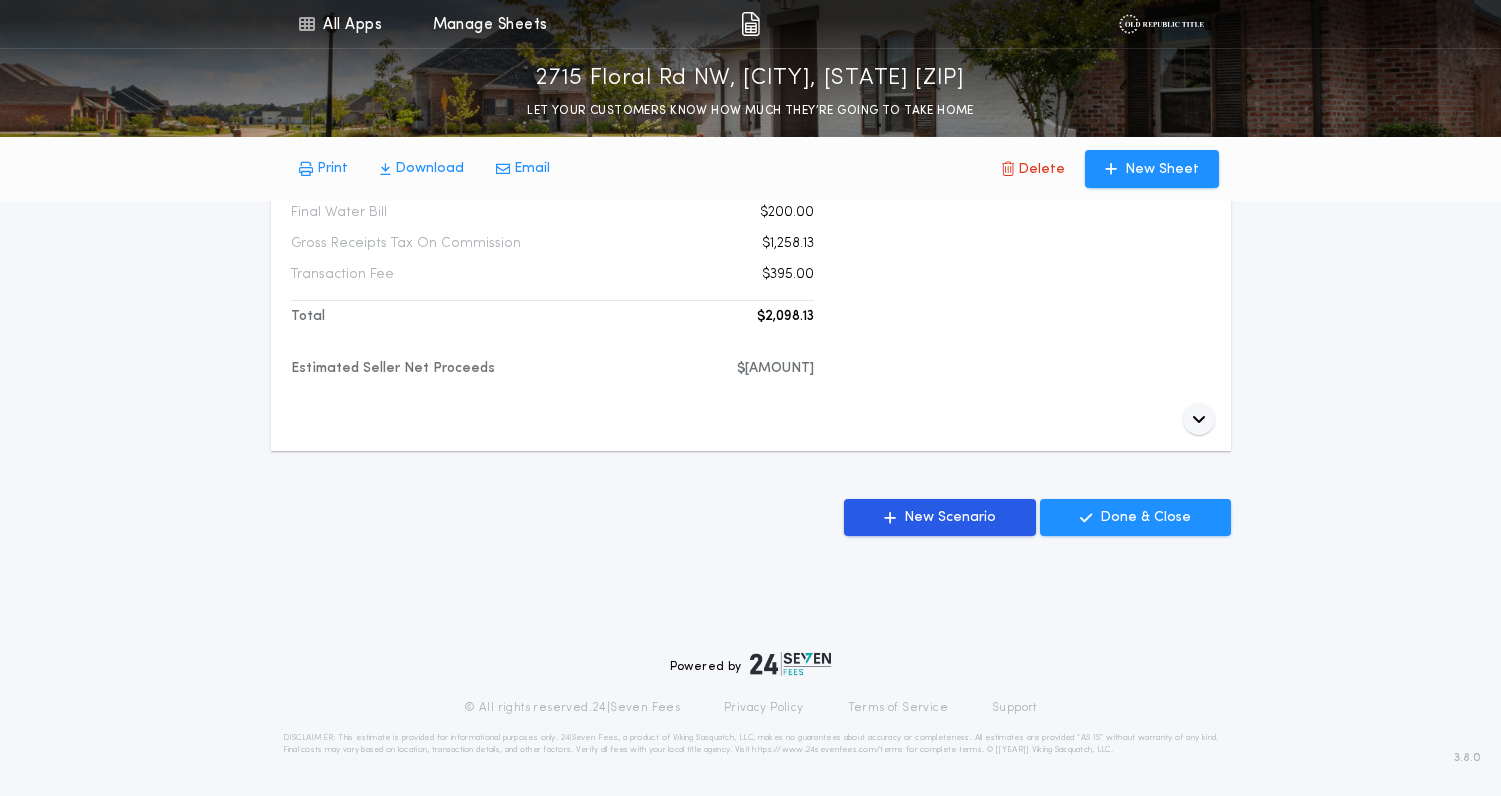 click on "Download" at bounding box center [332, 169] 